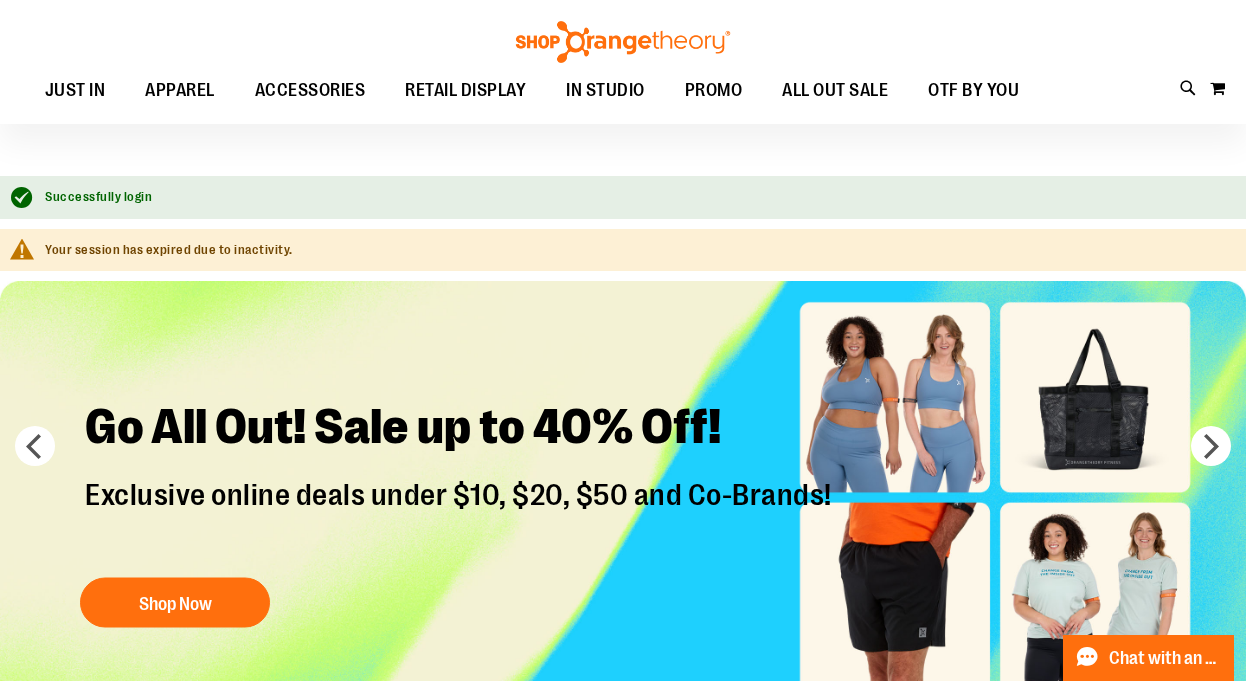 scroll, scrollTop: 0, scrollLeft: 0, axis: both 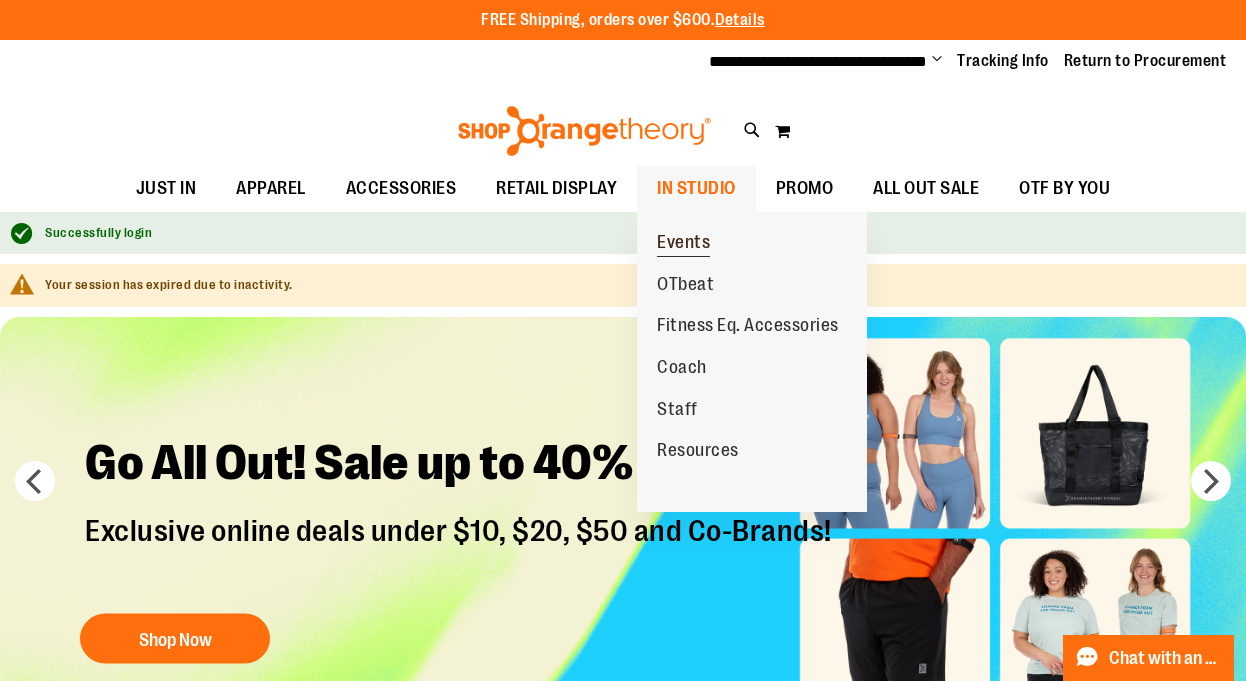 type on "**********" 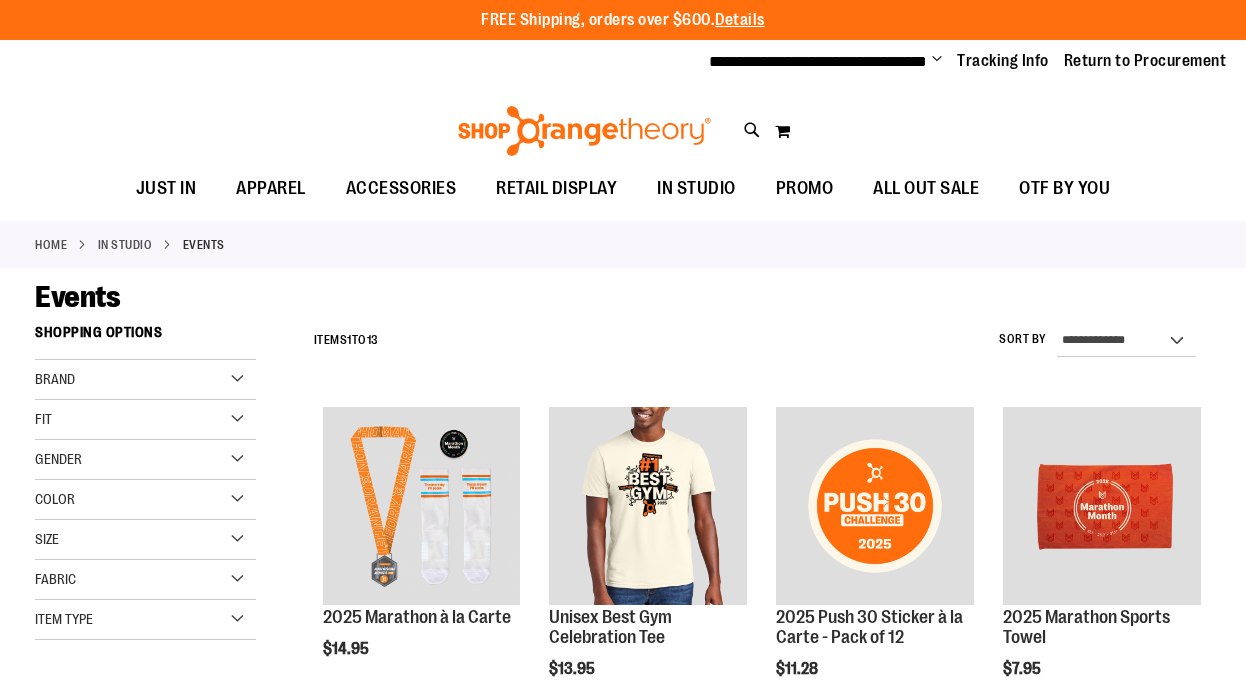 scroll, scrollTop: 0, scrollLeft: 0, axis: both 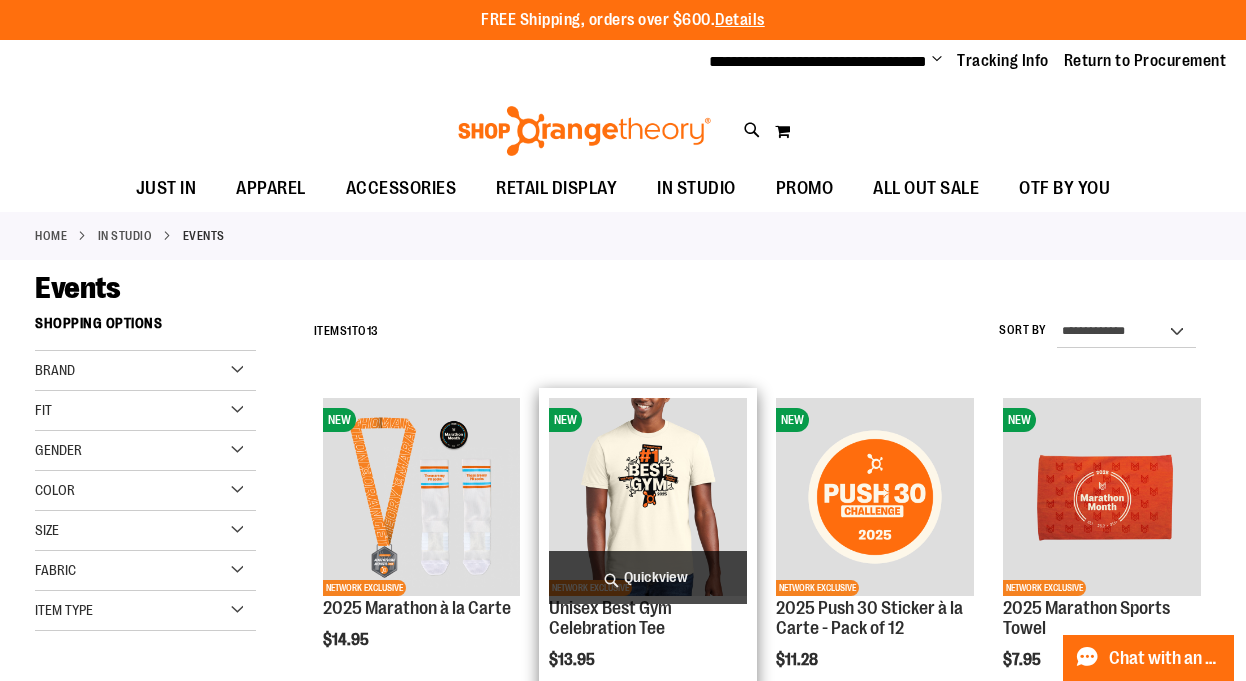 type on "**********" 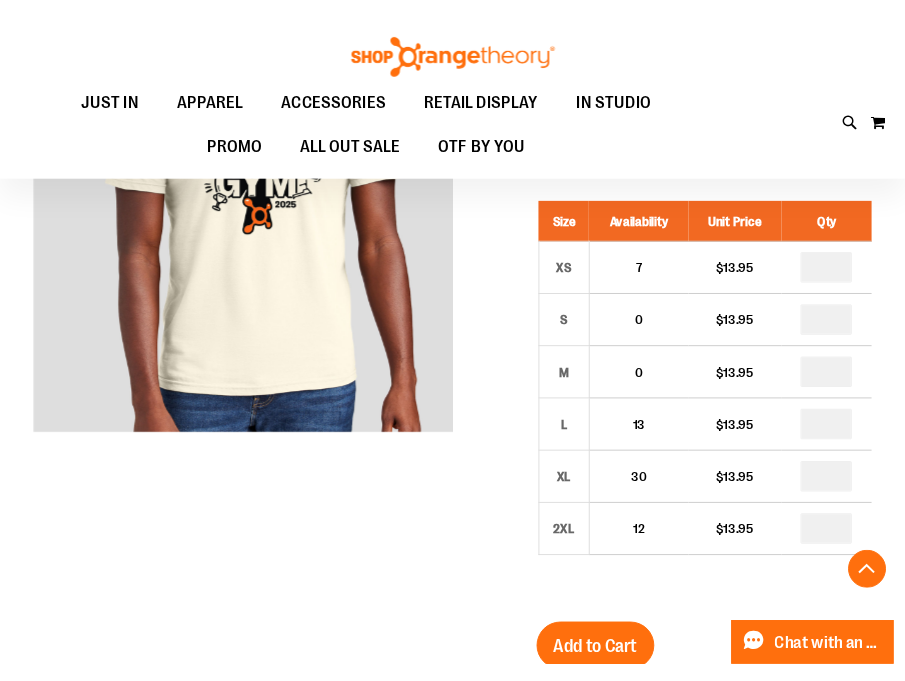 scroll, scrollTop: 303, scrollLeft: 0, axis: vertical 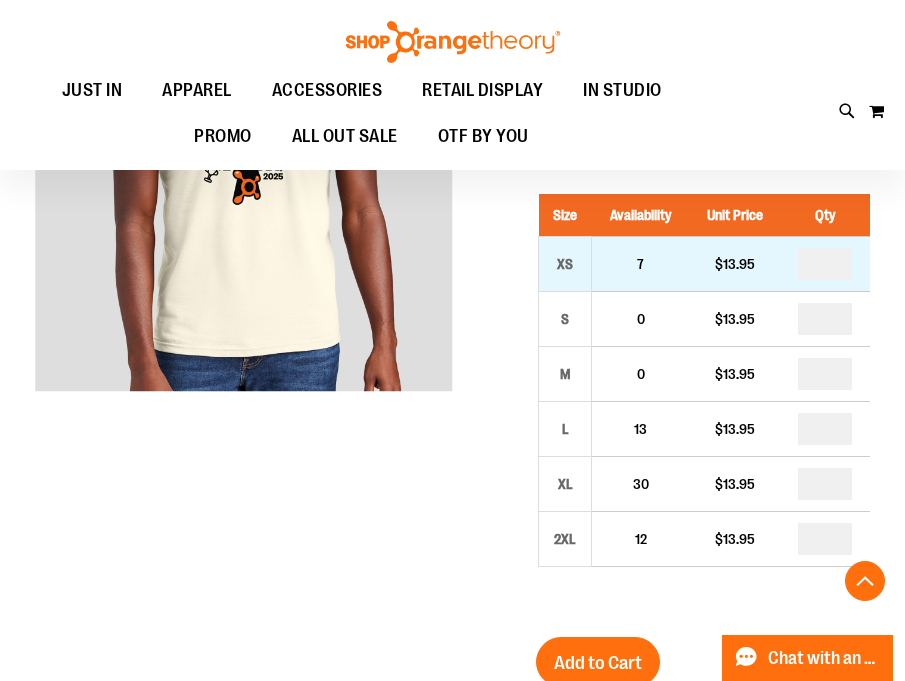 type on "**********" 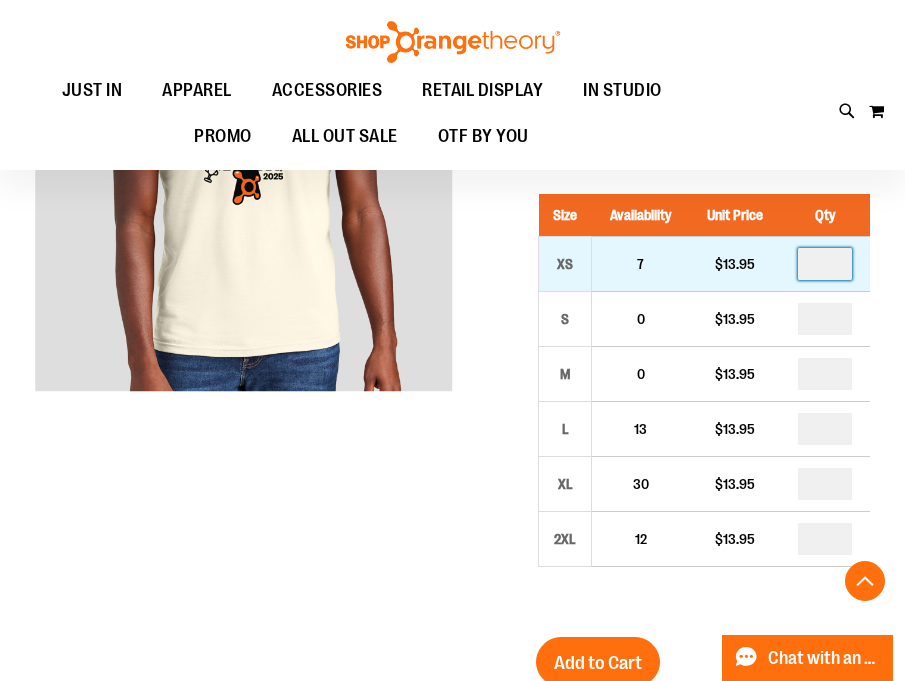 click at bounding box center [825, 264] 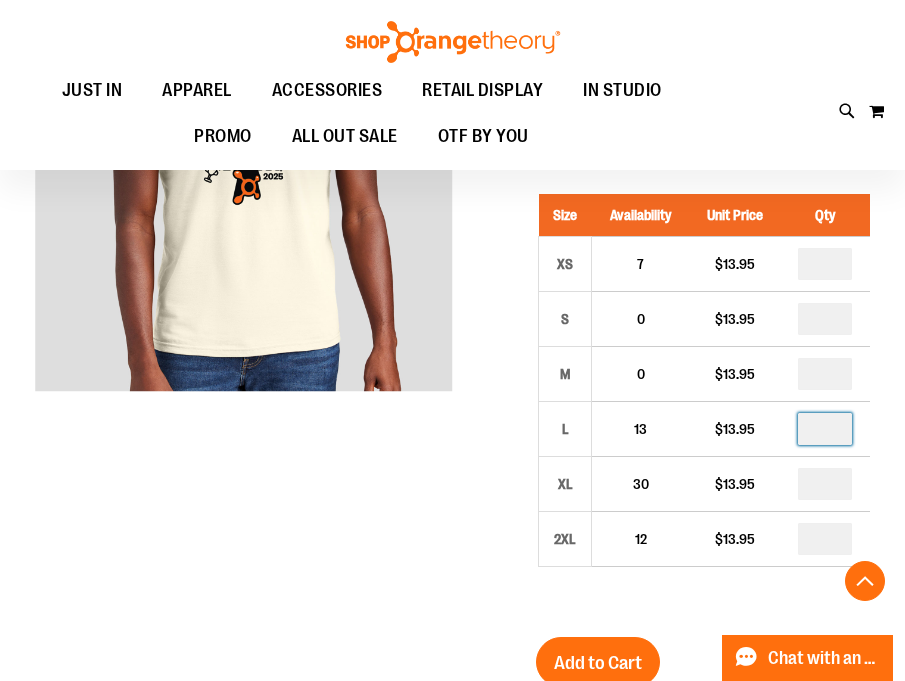 click at bounding box center (825, 429) 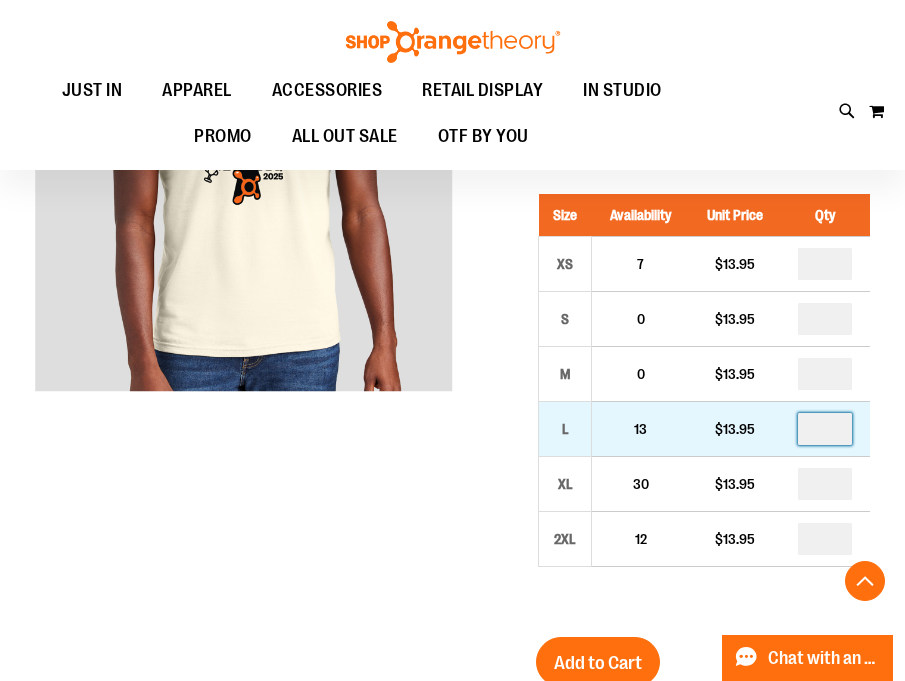 click on "*" at bounding box center [825, 429] 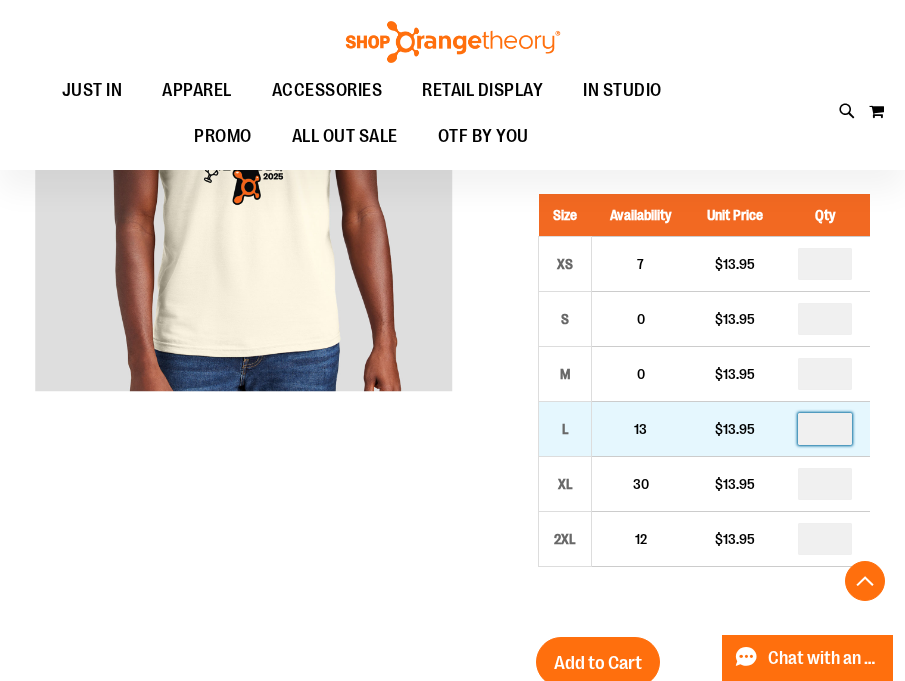 type on "*" 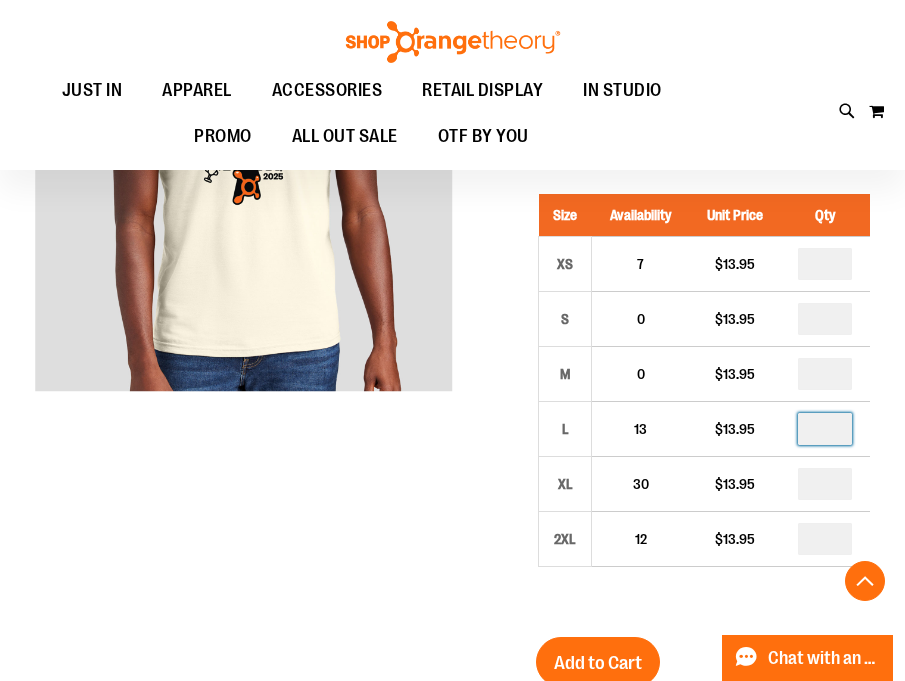 click on "Unisex Best Gym Celebration Tee
$13.95
In stock
Only  %1  left
SKU
1557794
Size
Availability
Unit Price
Qty
XS
7
$13.95
* S" at bounding box center [452, 905] 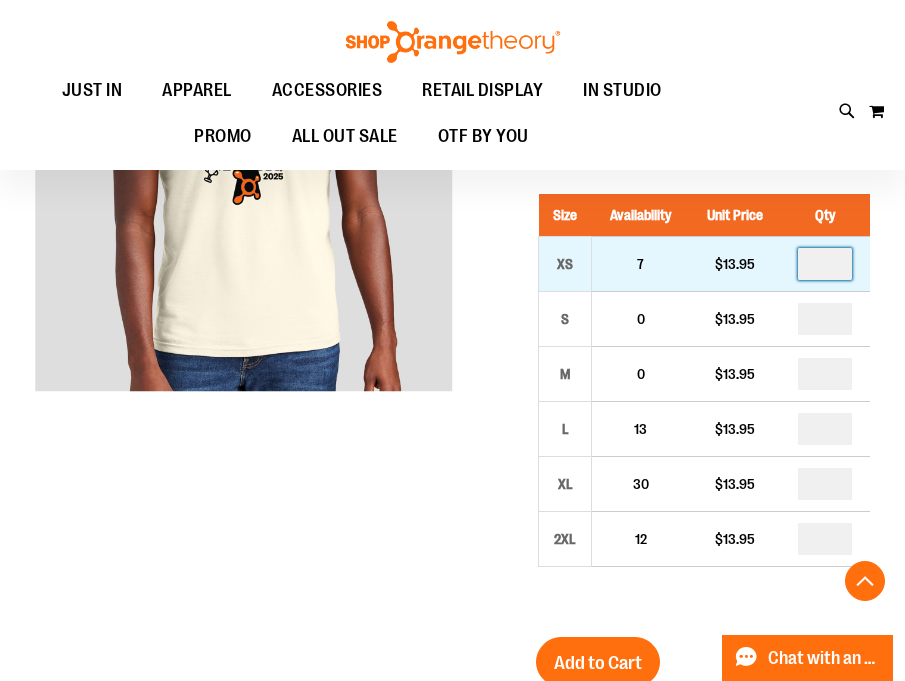 click on "*" at bounding box center [825, 264] 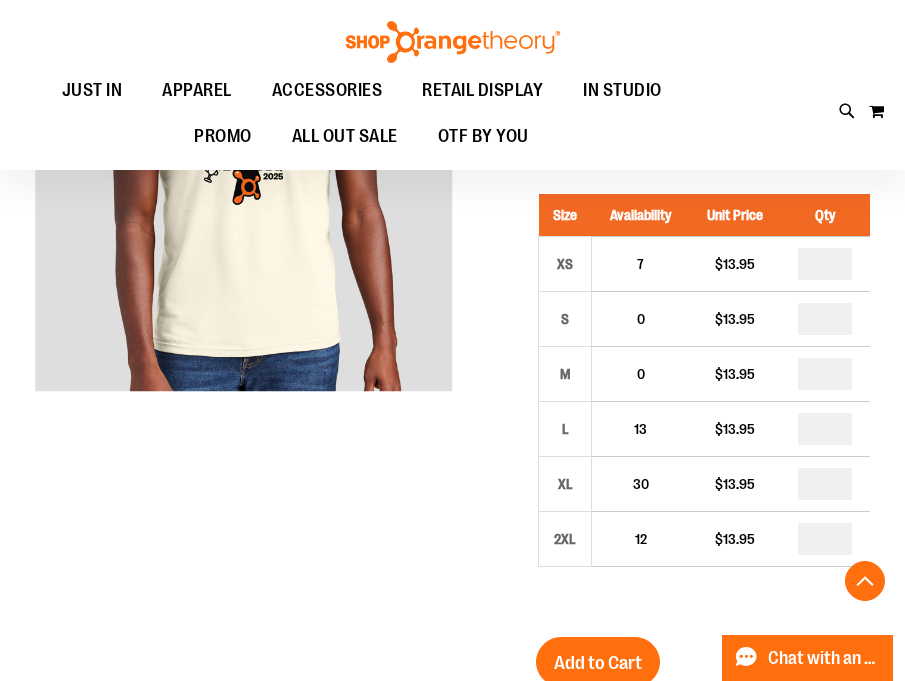 click on "Unisex Best Gym Celebration Tee
$13.95
In stock
Only  %1  left
SKU
1557794
Size
Availability
Unit Price
Qty
XS
7
$13.95
* S" at bounding box center [452, 905] 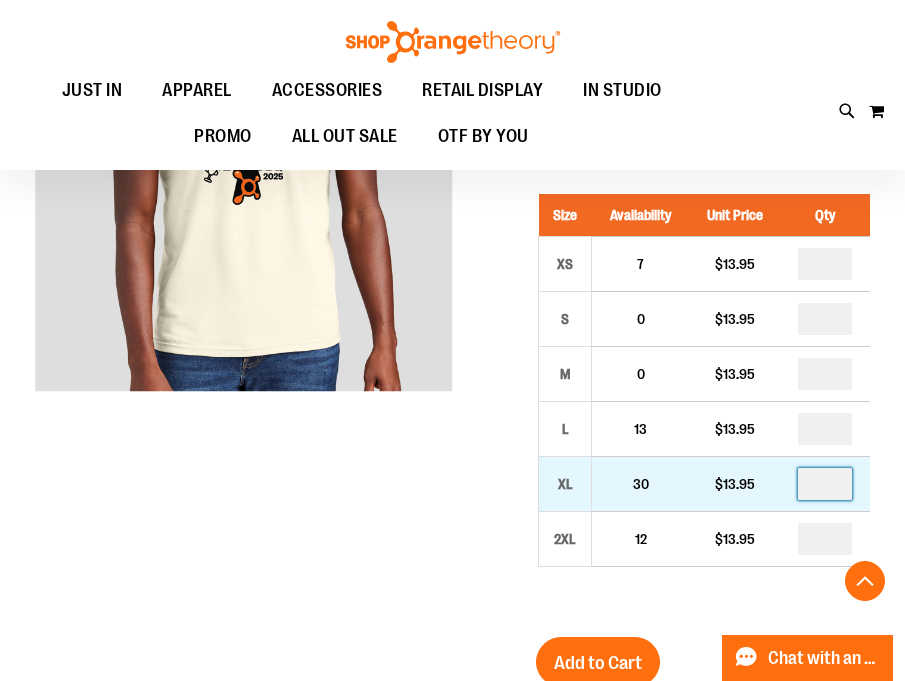 click at bounding box center (825, 484) 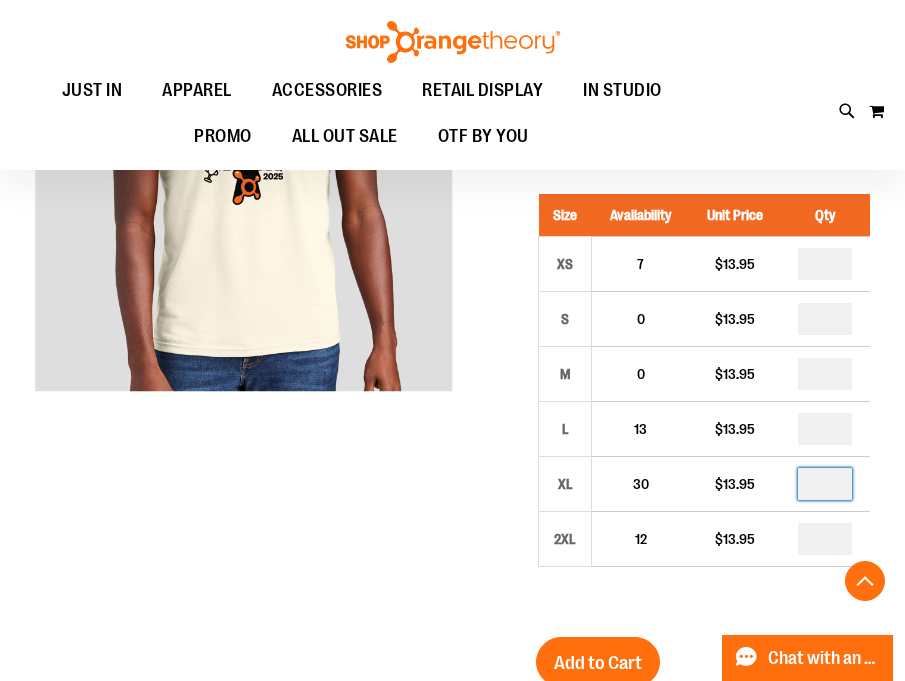 type on "*" 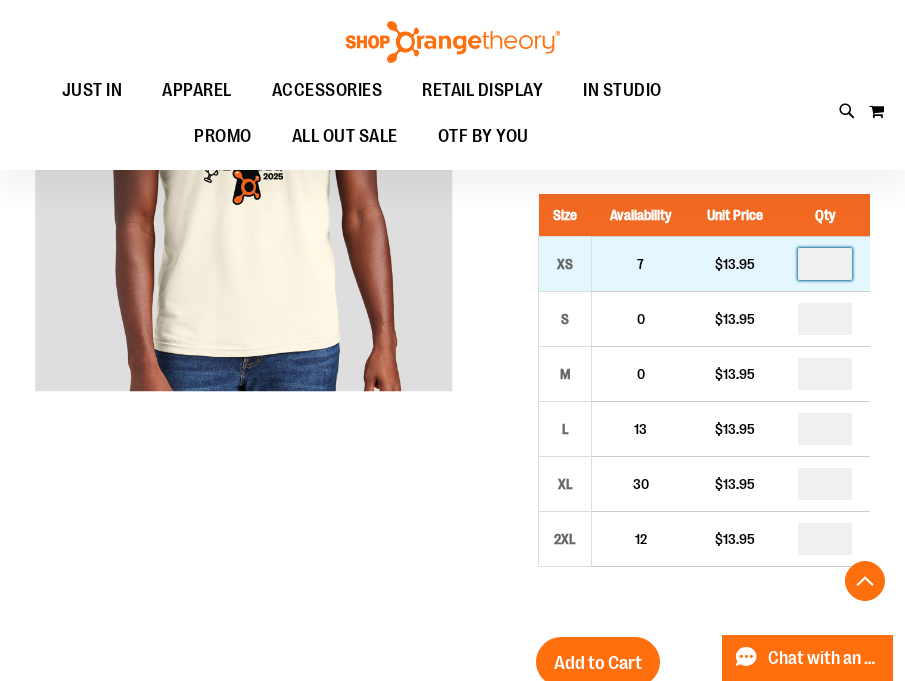 click on "*" at bounding box center (825, 264) 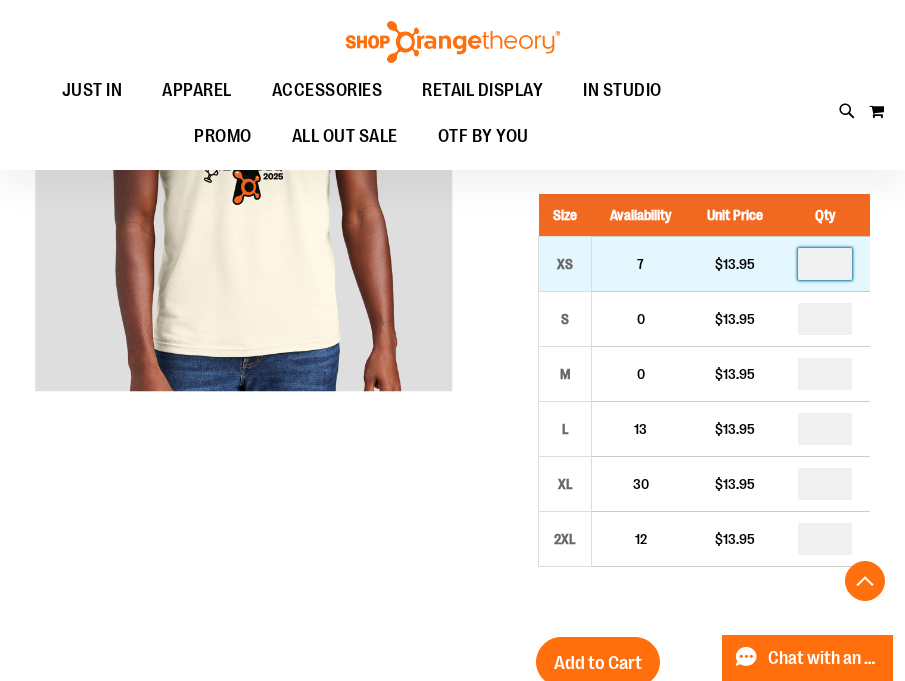 type on "*" 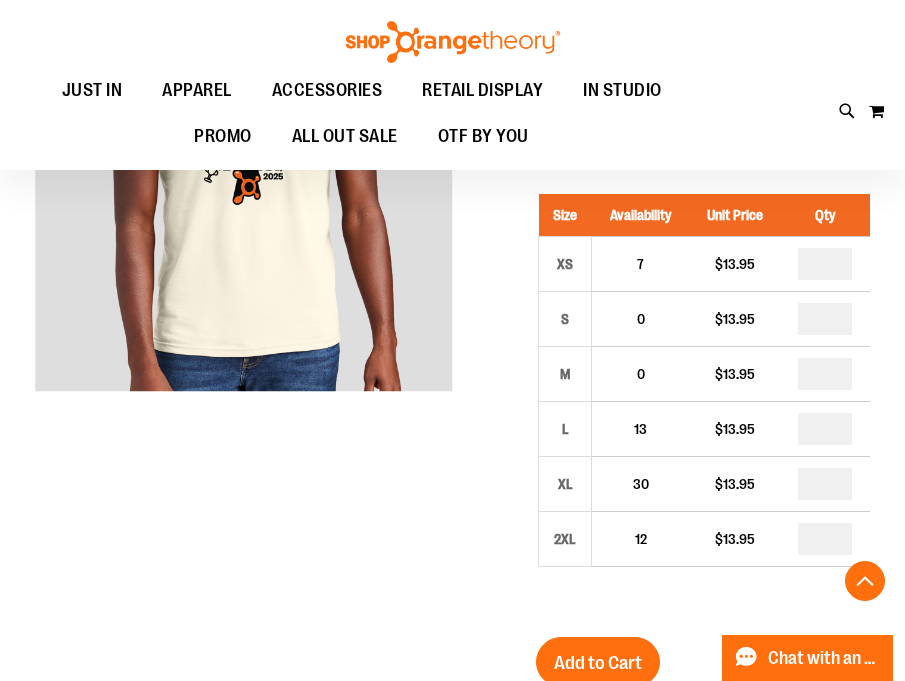 click on "Unisex Best Gym Celebration Tee
$13.95
In stock
Only  %1  left
SKU
1557794
Size
Availability
Unit Price
Qty
XS
7
$13.95
* S" at bounding box center (452, 905) 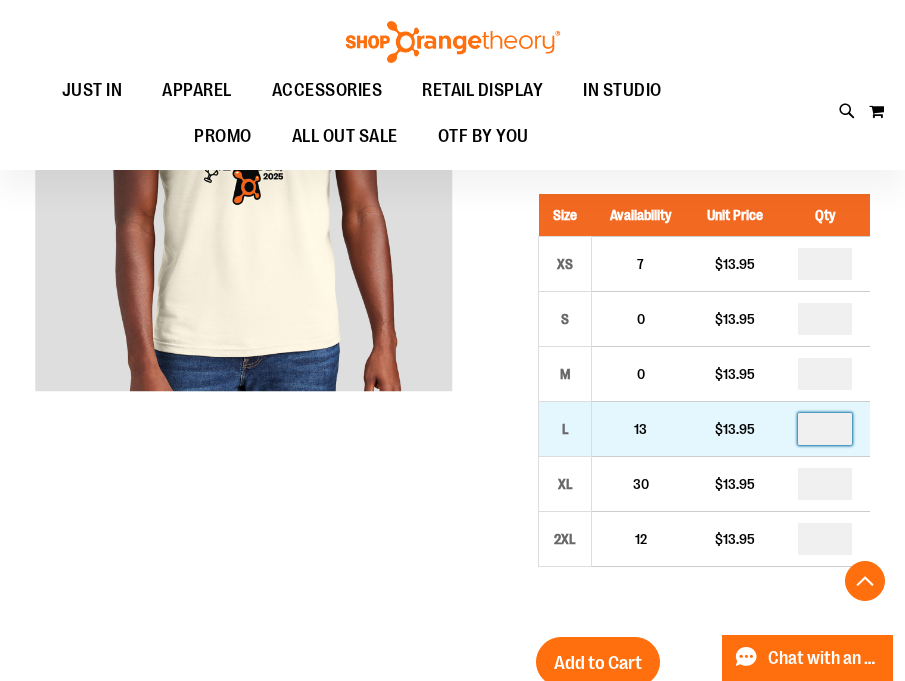 click on "*" at bounding box center (825, 429) 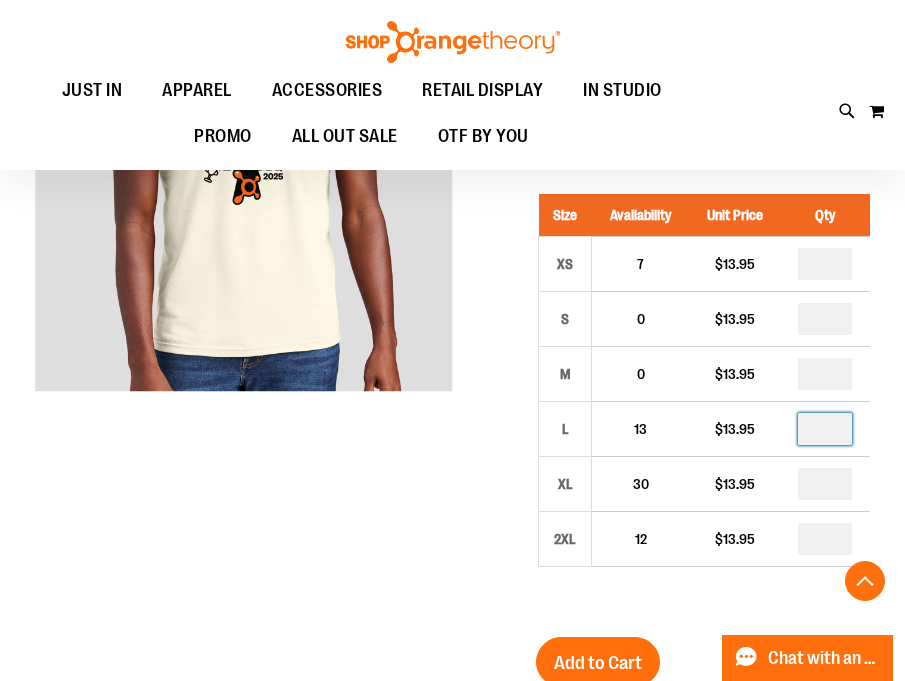 click on "Unisex Best Gym Celebration Tee
$13.95
In stock
Only  %1  left
SKU
1557794
Size
Availability
Unit Price
Qty
XS
7
$13.95
* S" at bounding box center [452, 905] 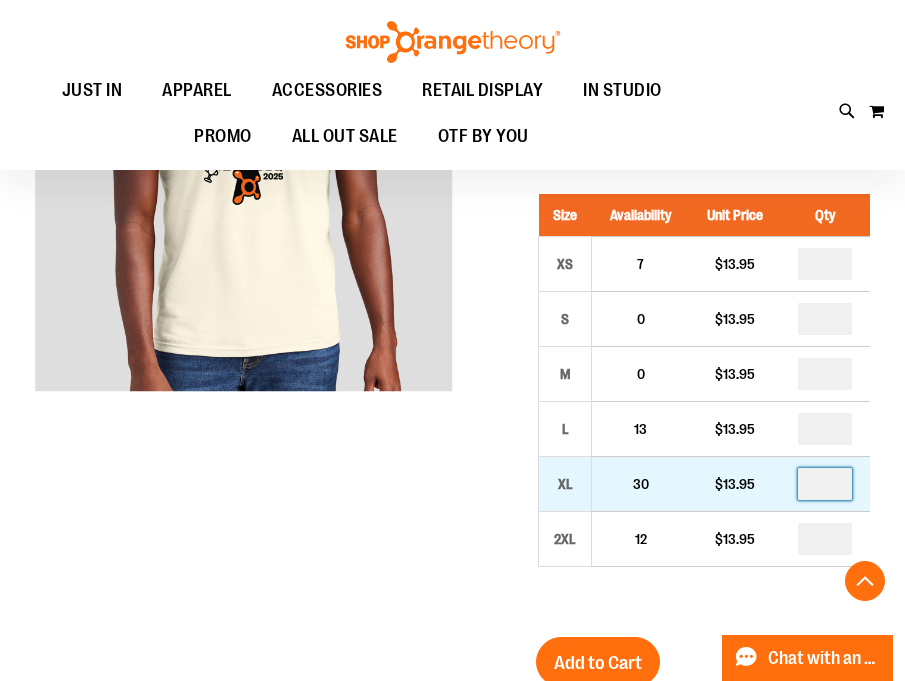 click on "*" at bounding box center [825, 484] 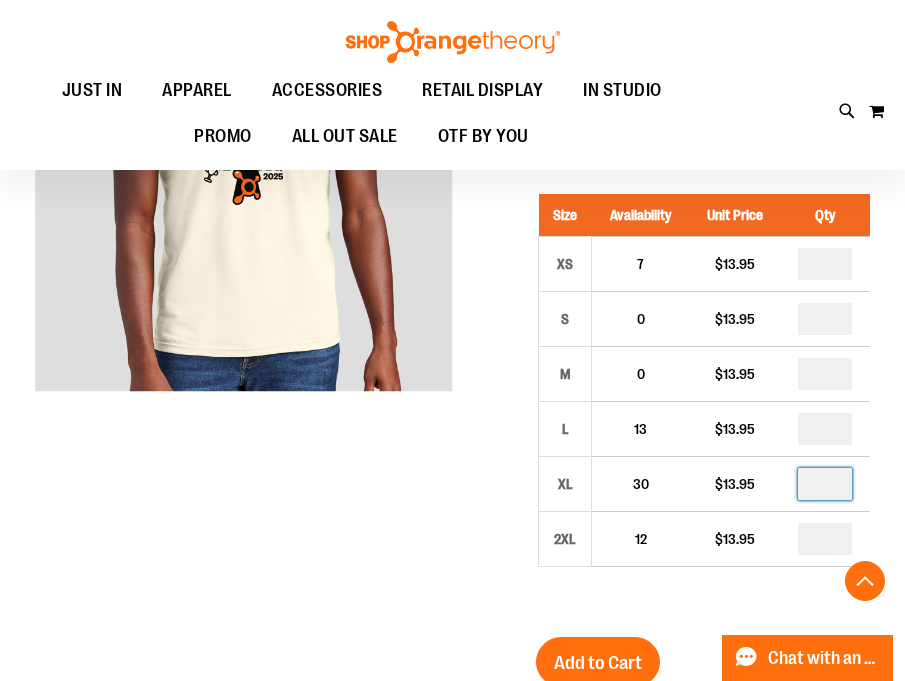 click on "Unisex Best Gym Celebration Tee
$13.95
In stock
Only  %1  left
SKU
1557794
Size
Availability
Unit Price
Qty
XS
7
$13.95
* S" at bounding box center [452, 905] 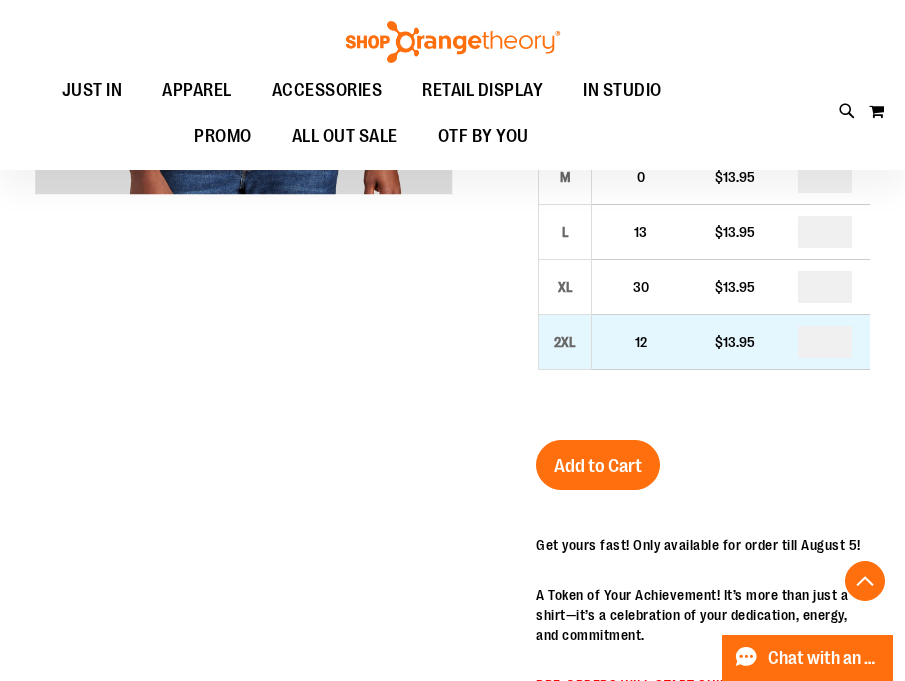 scroll, scrollTop: 502, scrollLeft: 0, axis: vertical 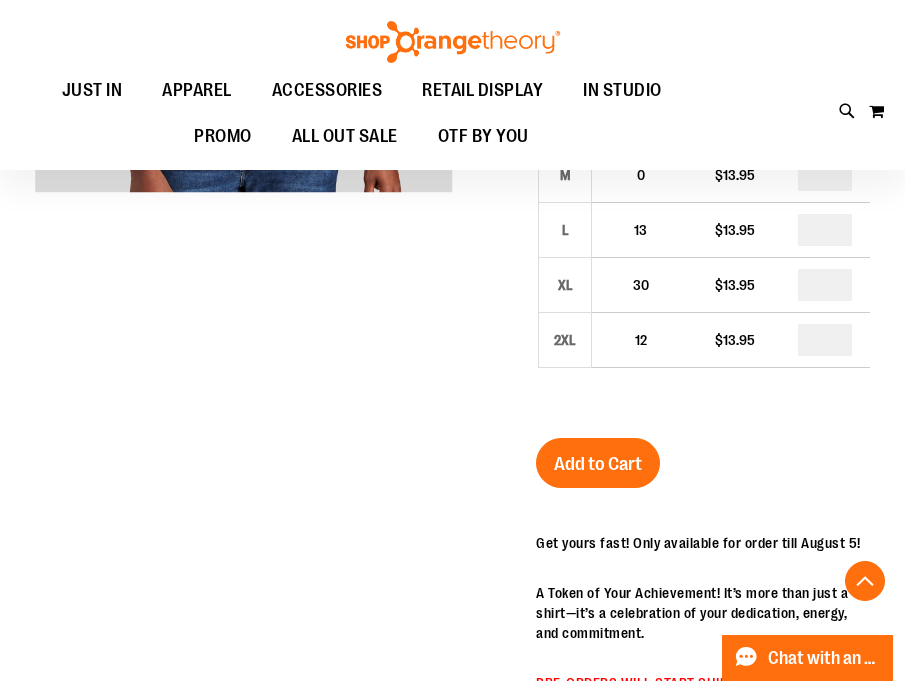 click on "Add to Cart" at bounding box center (598, 475) 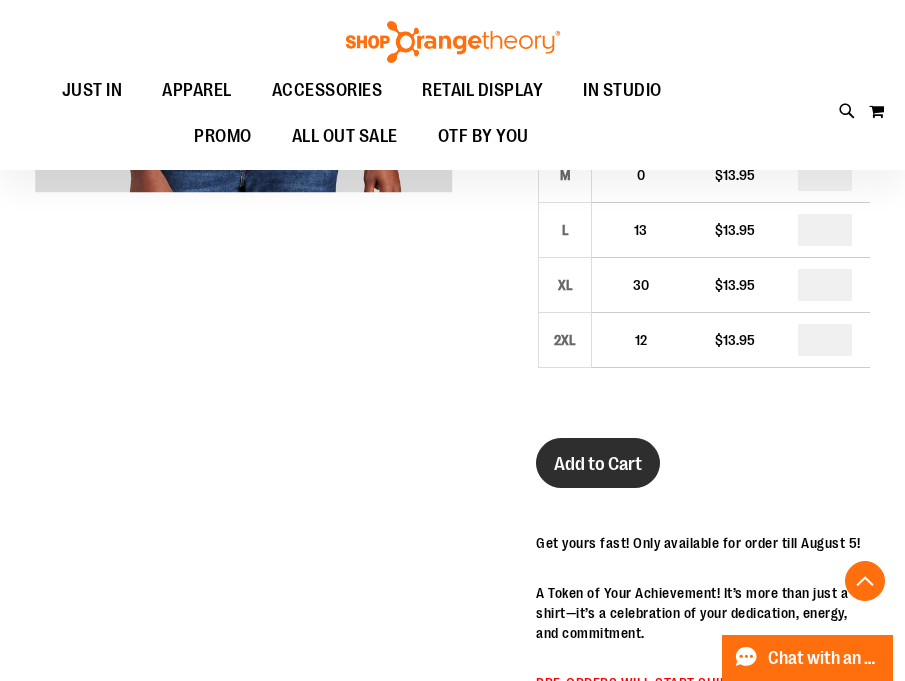 click on "Add to Cart" at bounding box center (598, 464) 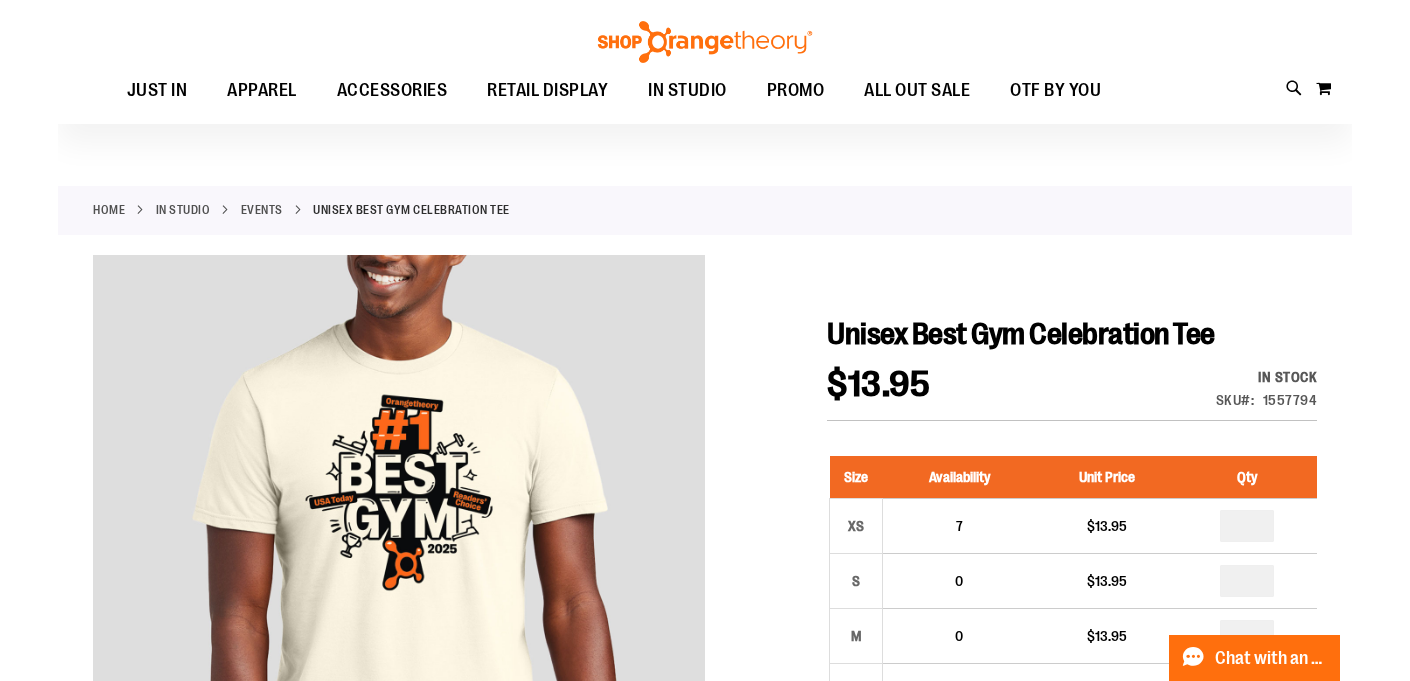 scroll, scrollTop: 23, scrollLeft: 0, axis: vertical 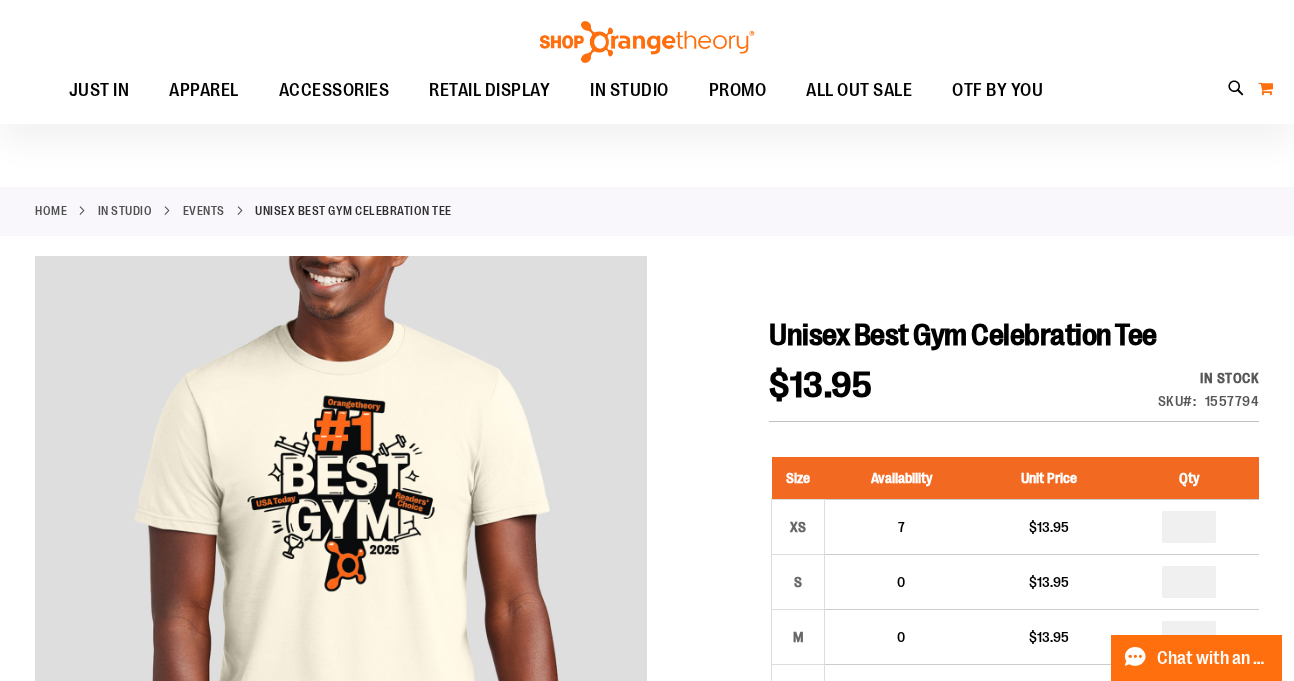 click on "My Cart
0" at bounding box center (1265, 88) 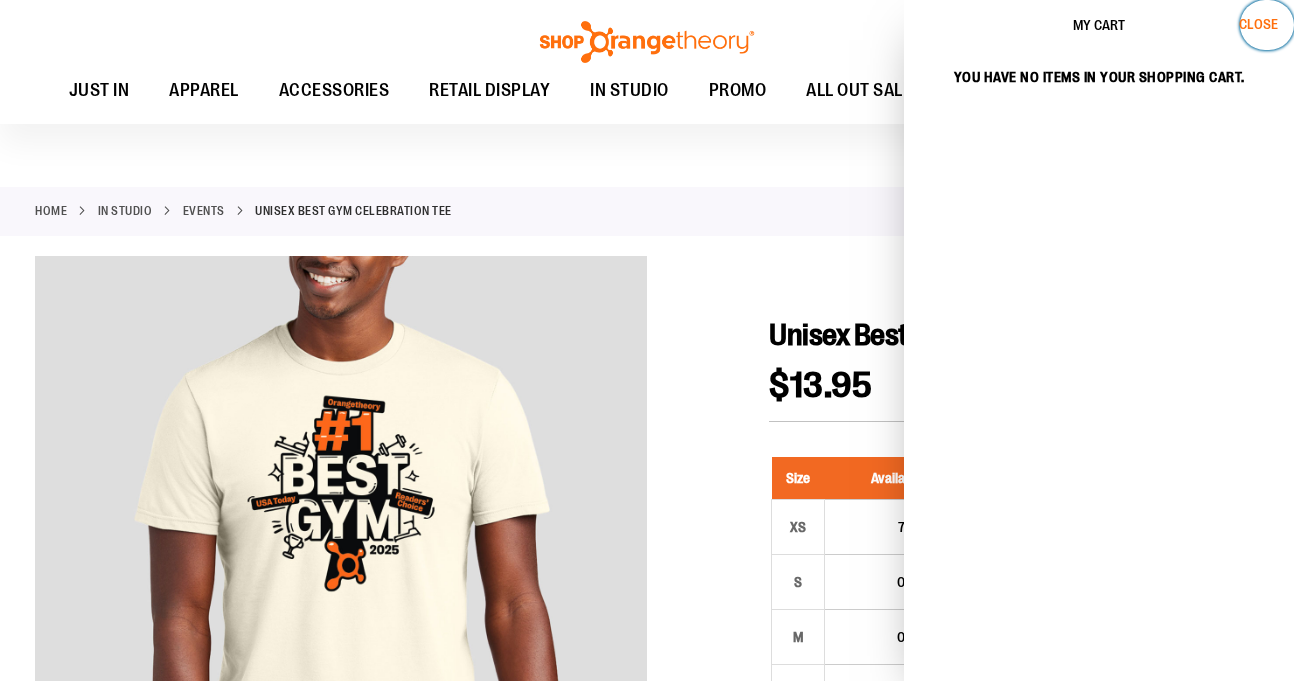 click on "Close" at bounding box center (1258, 24) 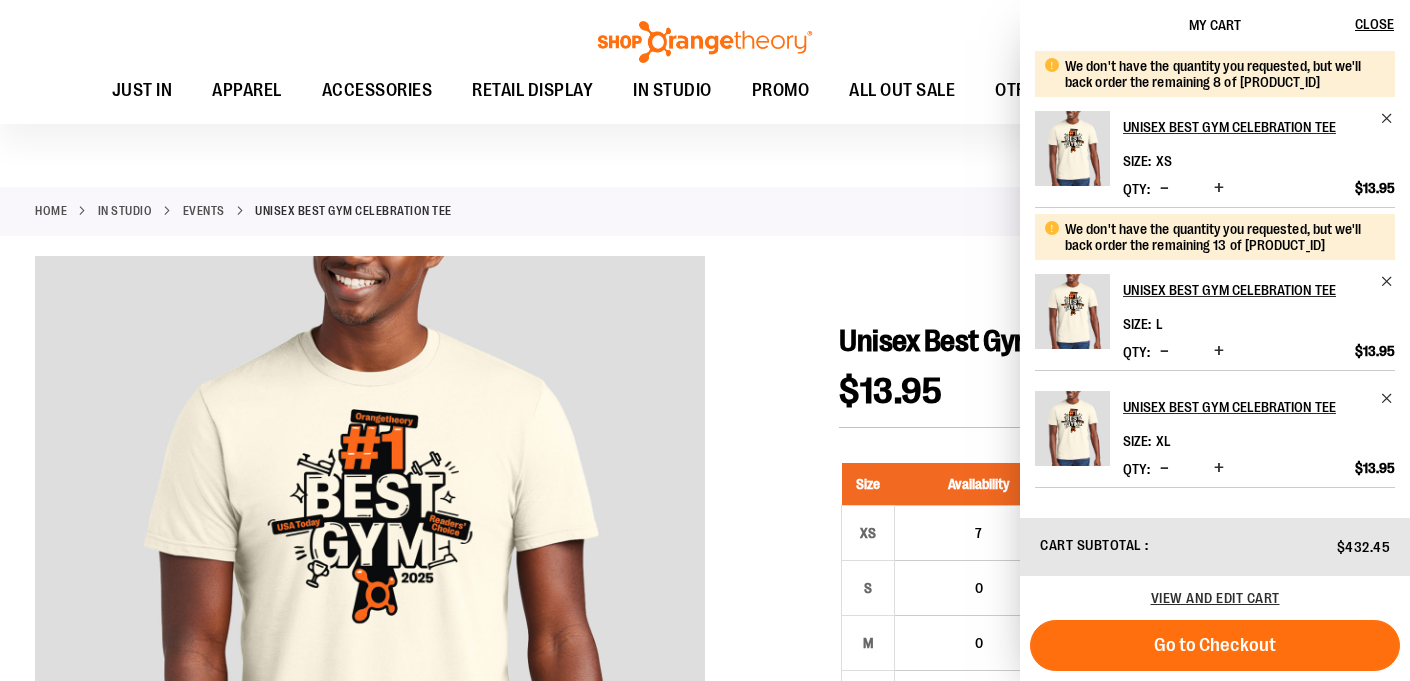 click at bounding box center [1164, 188] 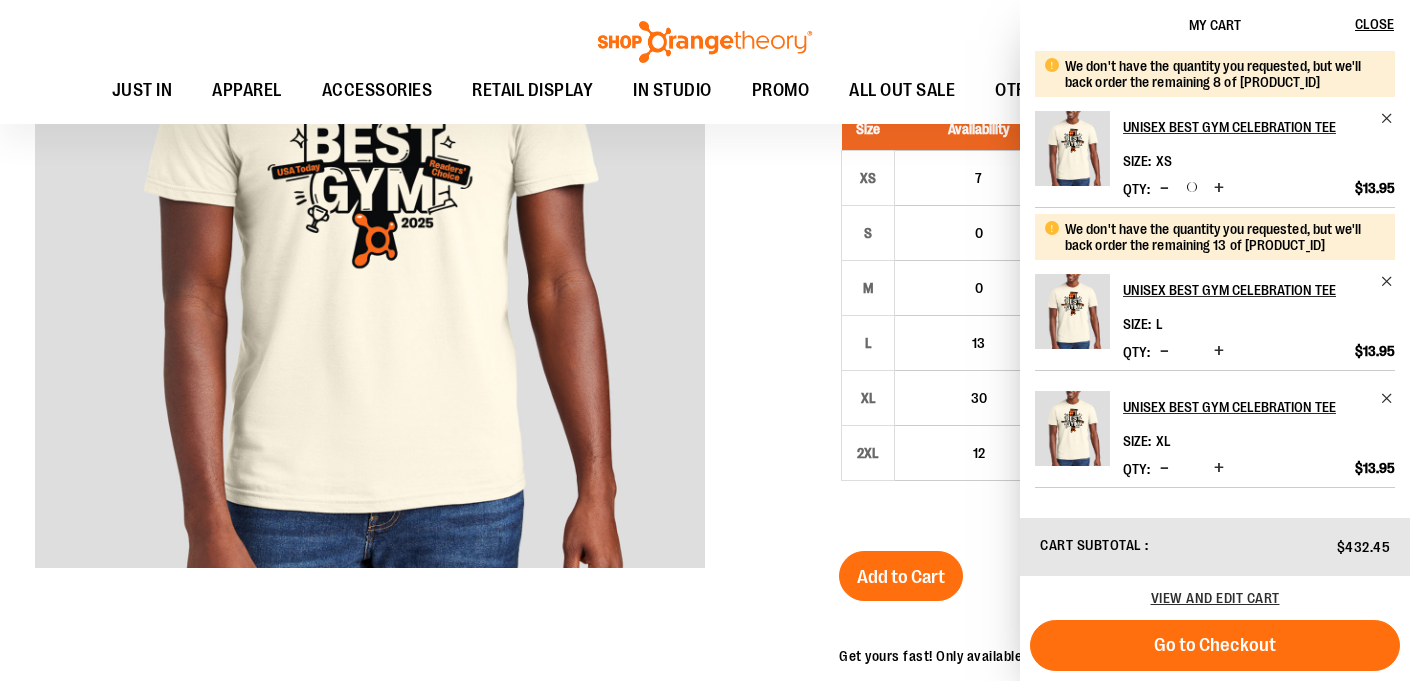 scroll, scrollTop: 380, scrollLeft: 0, axis: vertical 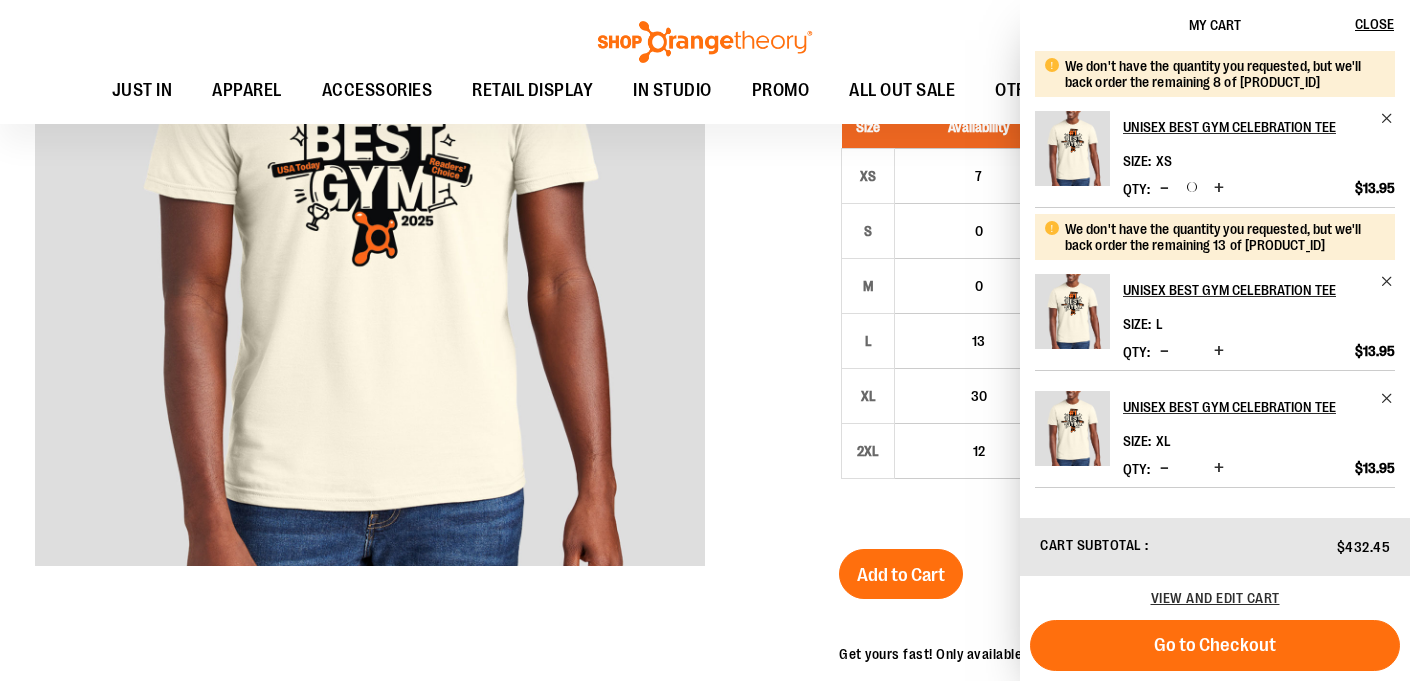 click at bounding box center (1164, 351) 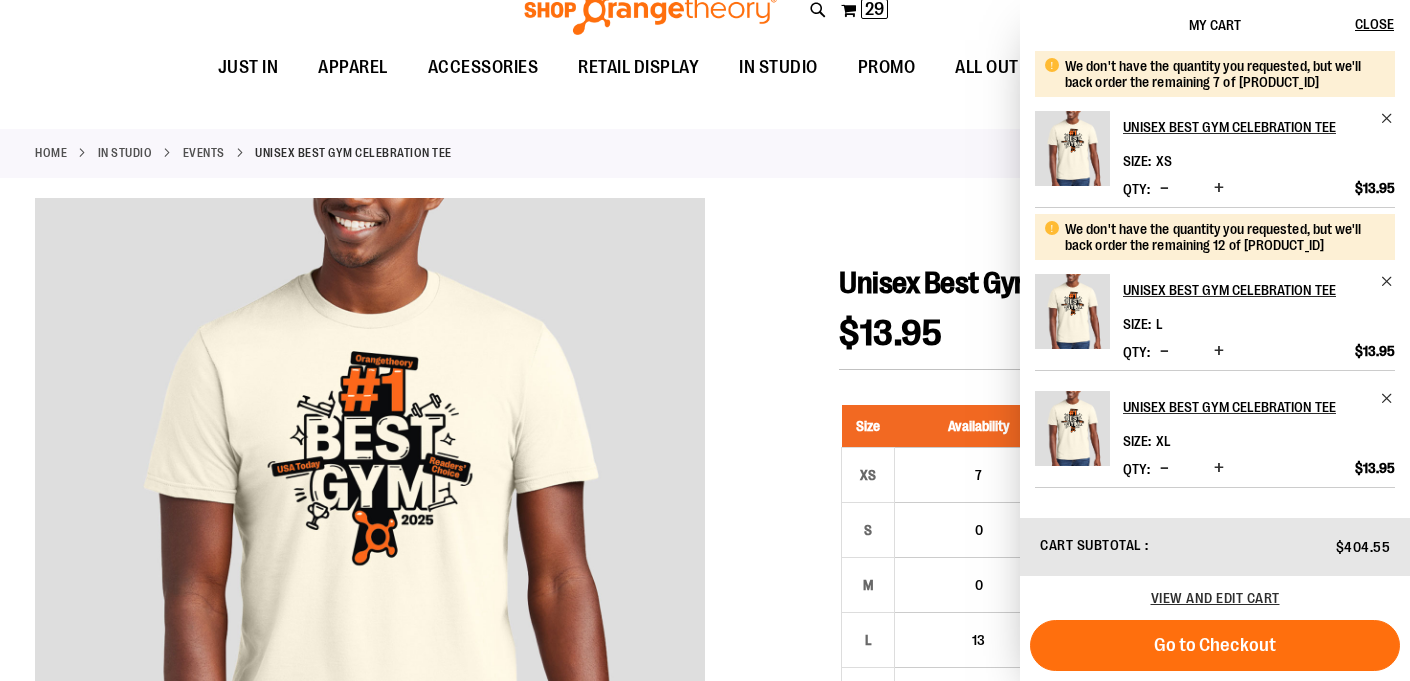 scroll, scrollTop: 0, scrollLeft: 0, axis: both 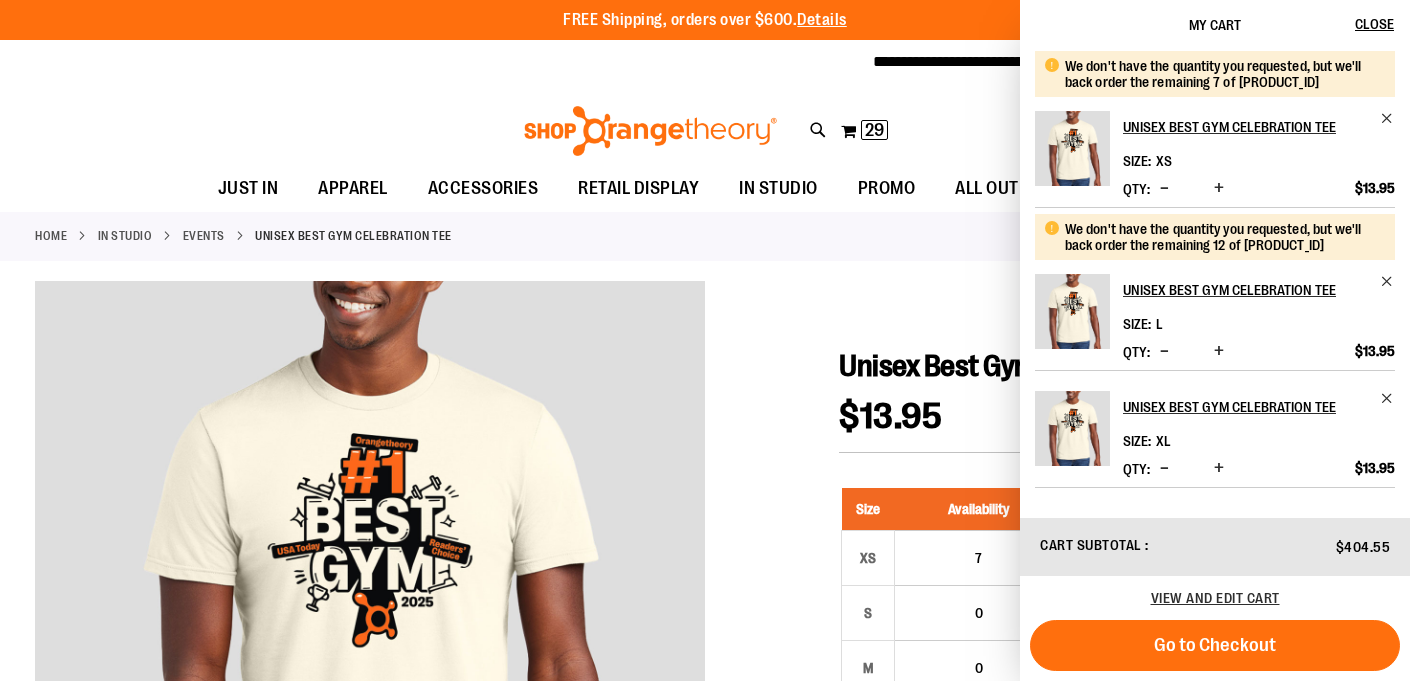 click at bounding box center [705, 913] 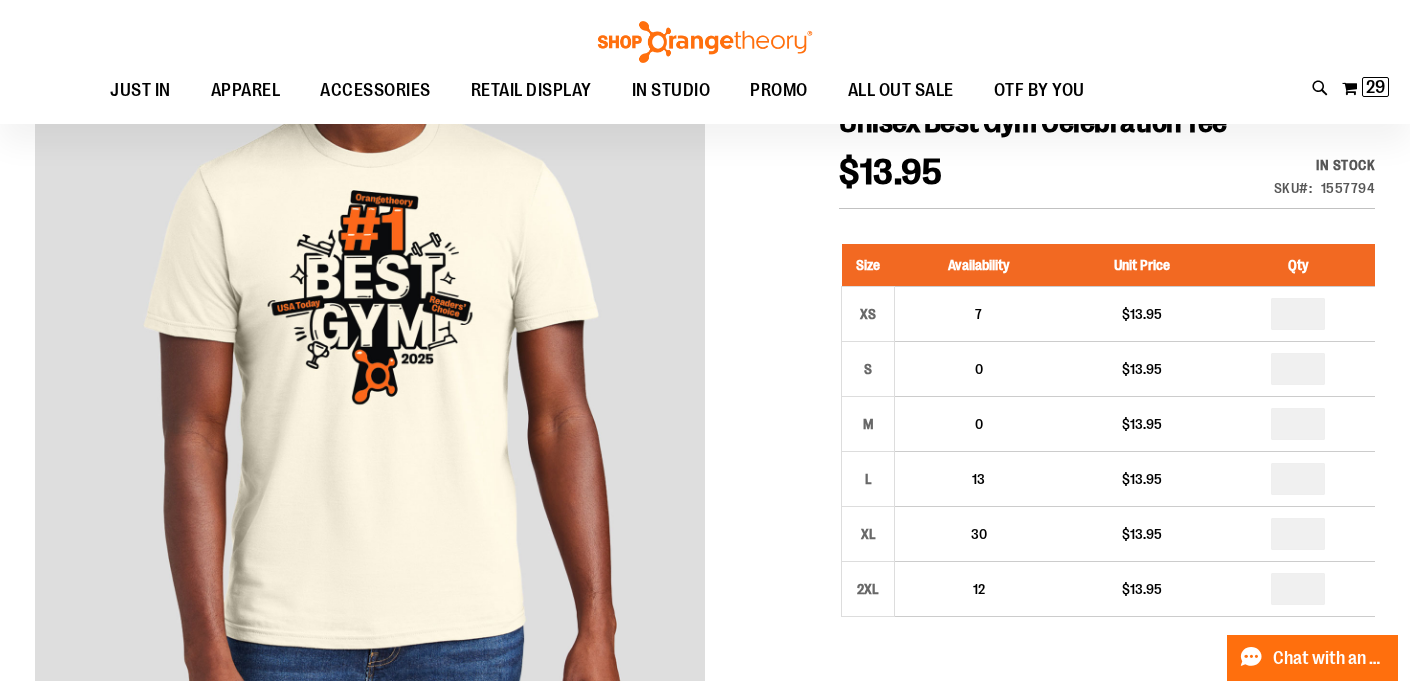 scroll, scrollTop: 285, scrollLeft: 0, axis: vertical 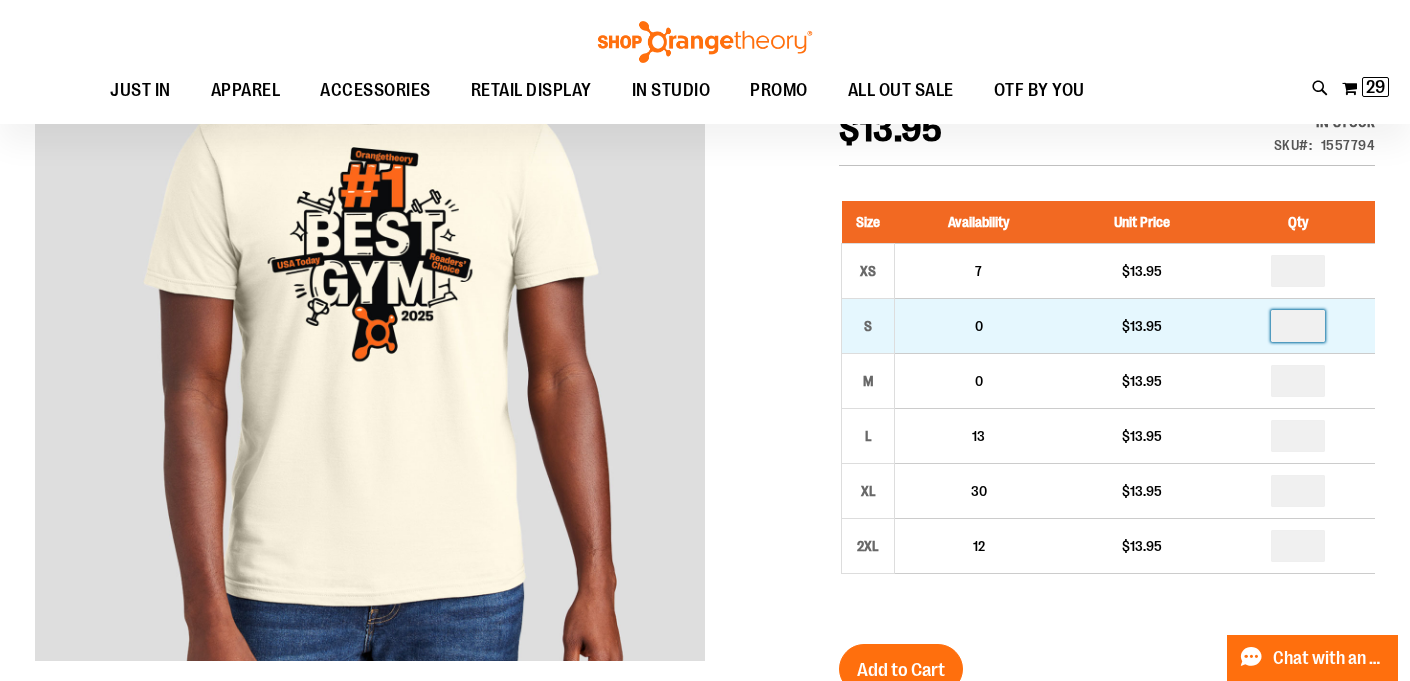 click at bounding box center (1298, 326) 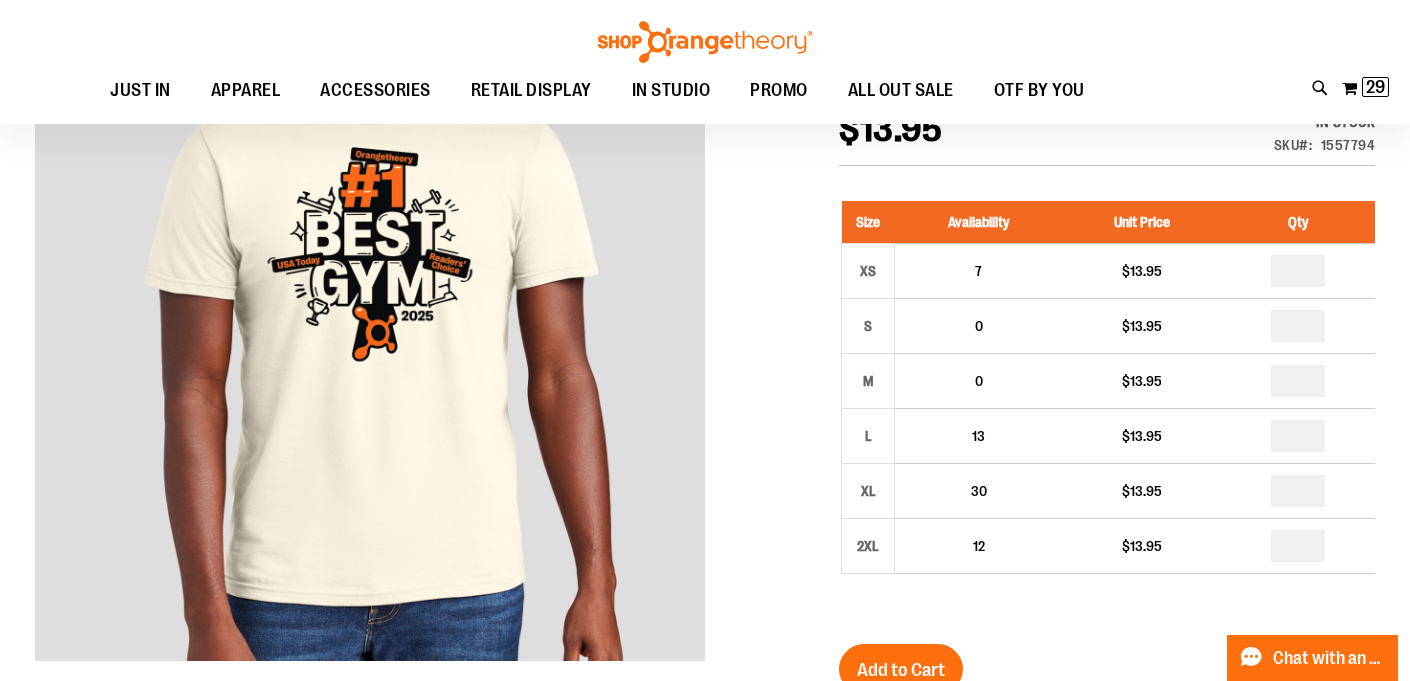 type on "**" 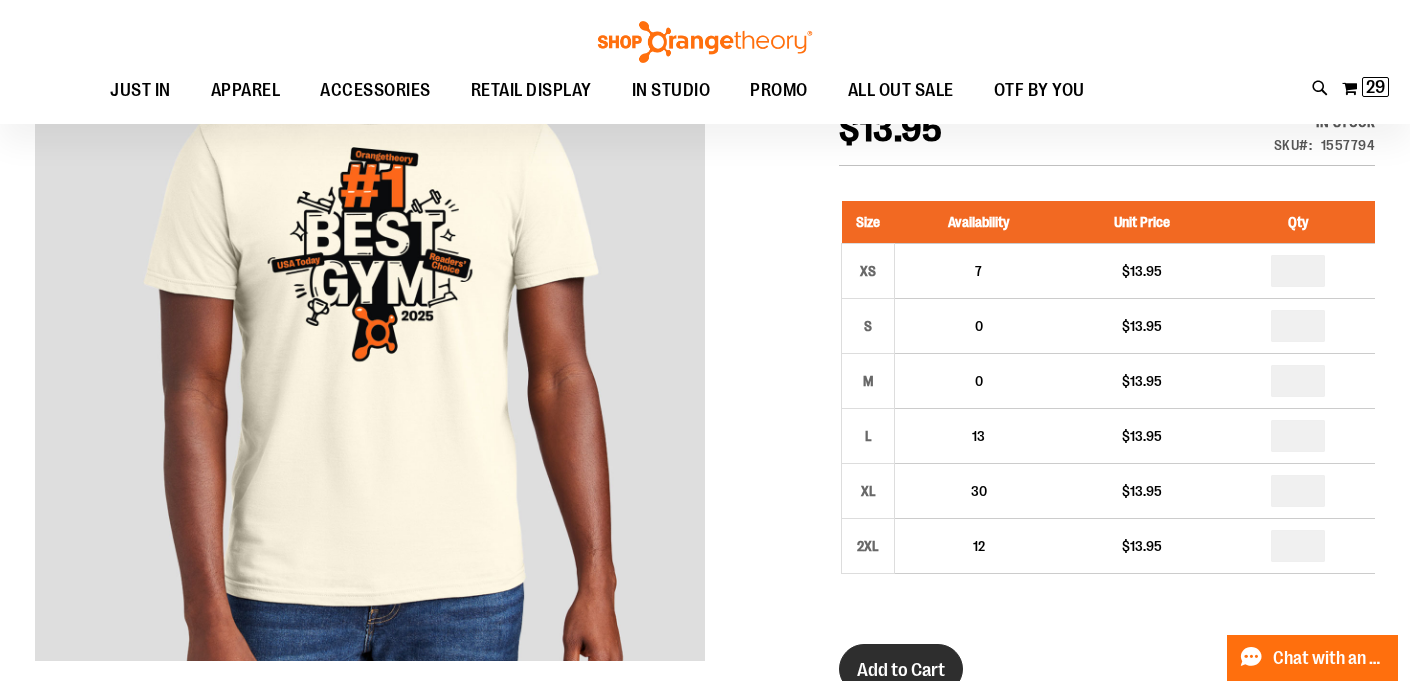 click on "Add to Cart" at bounding box center (901, 670) 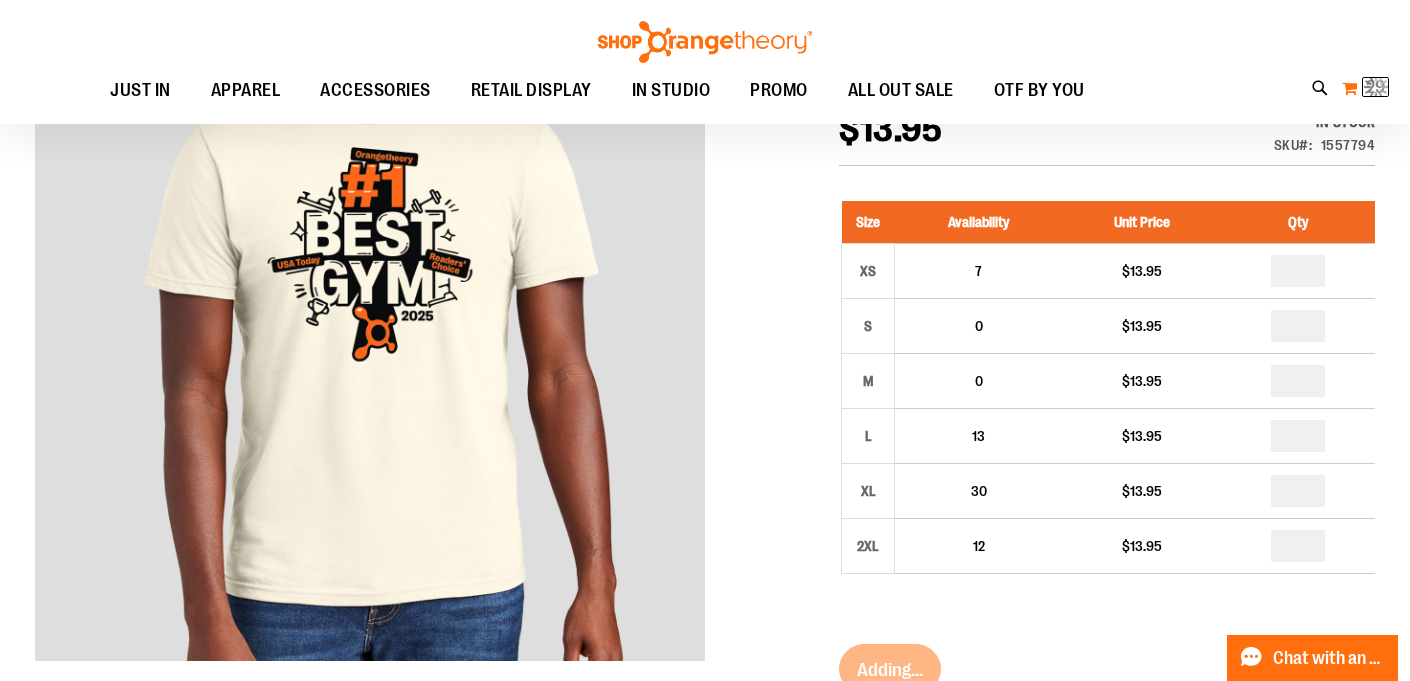 click on "My Cart
29
29
items" at bounding box center [1365, 88] 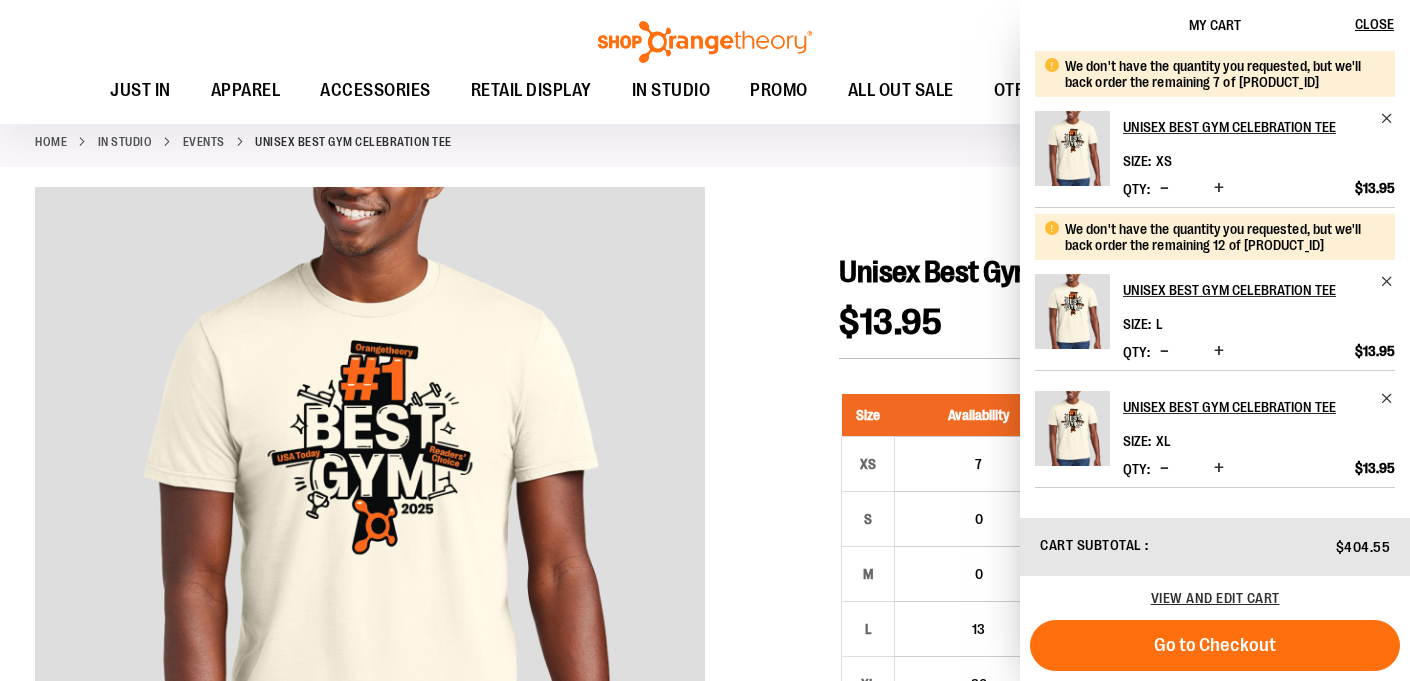 scroll, scrollTop: 83, scrollLeft: 0, axis: vertical 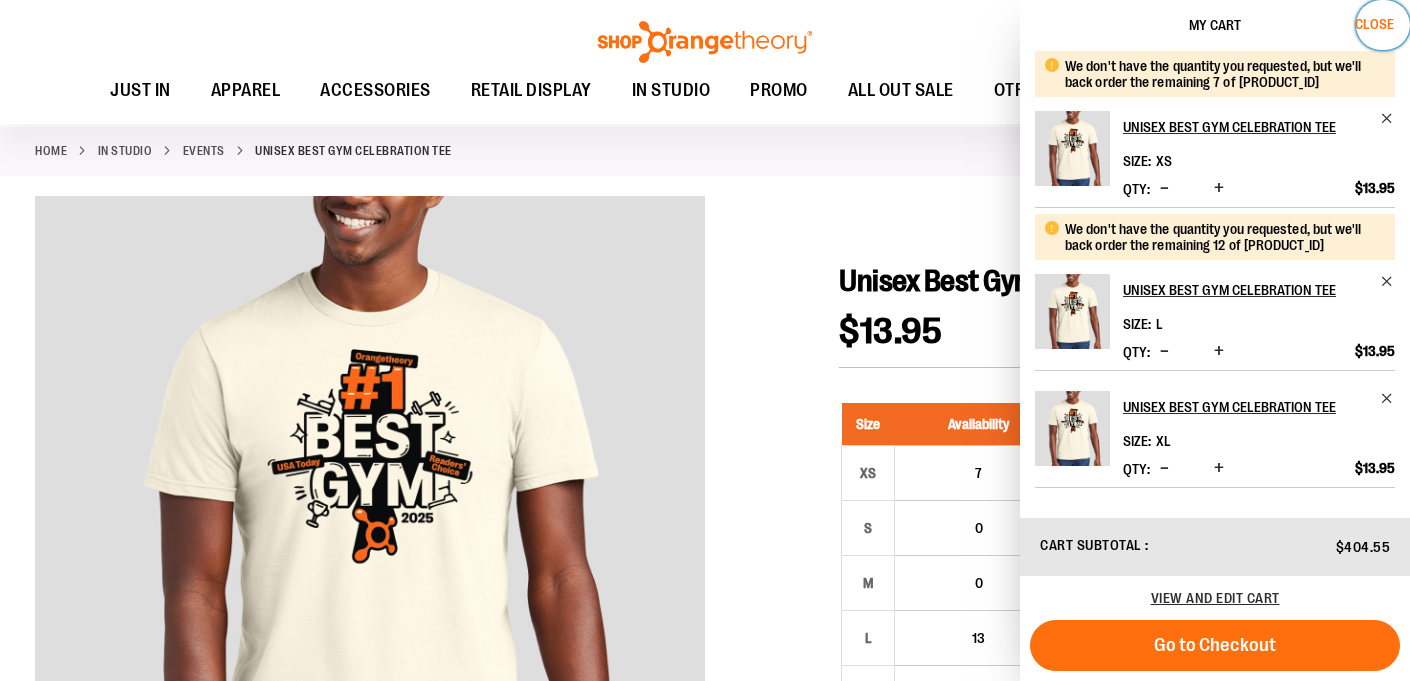 click on "Close" at bounding box center (1383, 25) 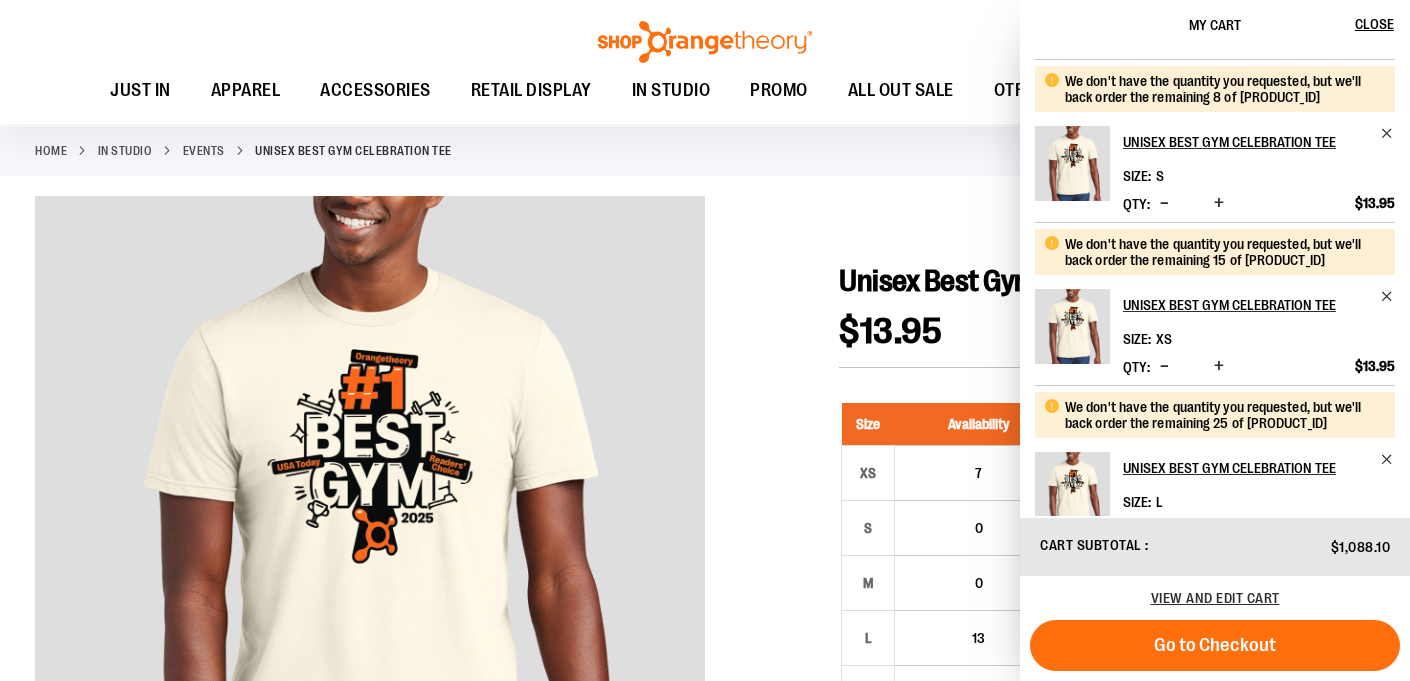 scroll, scrollTop: 359, scrollLeft: 0, axis: vertical 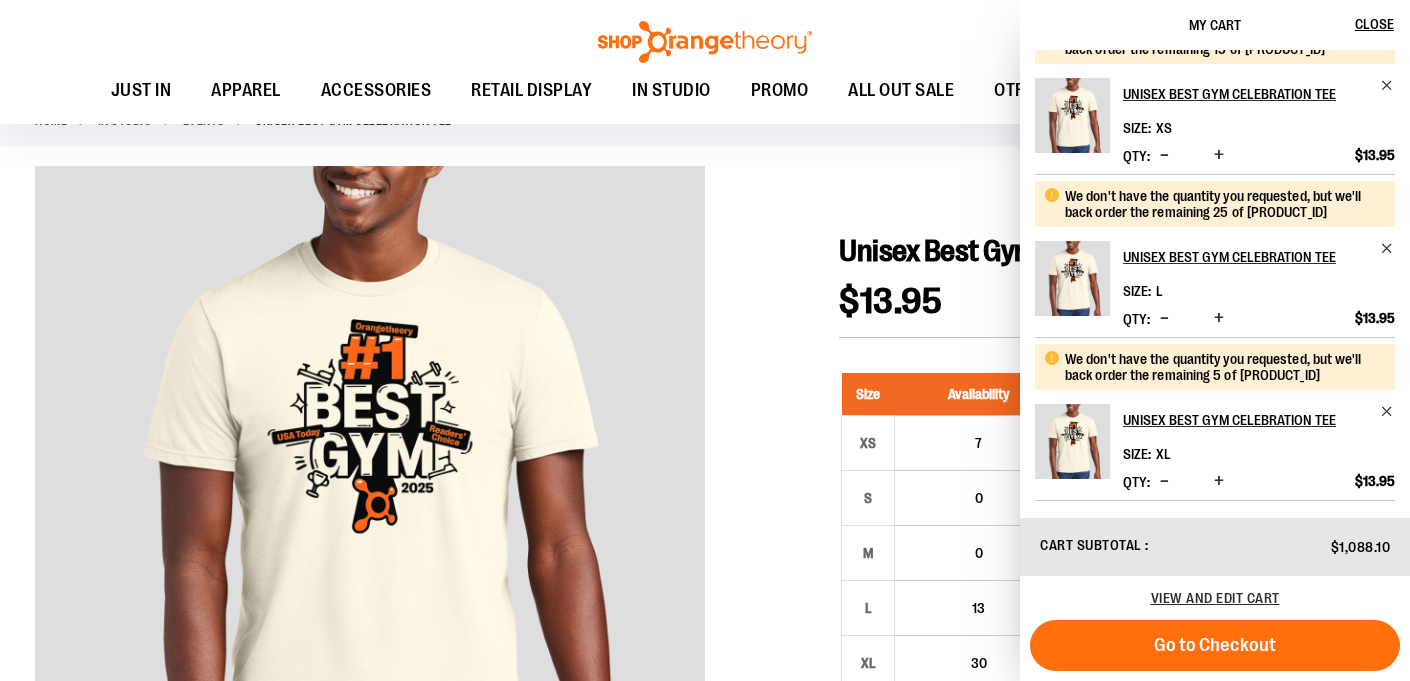 click at bounding box center [1164, 481] 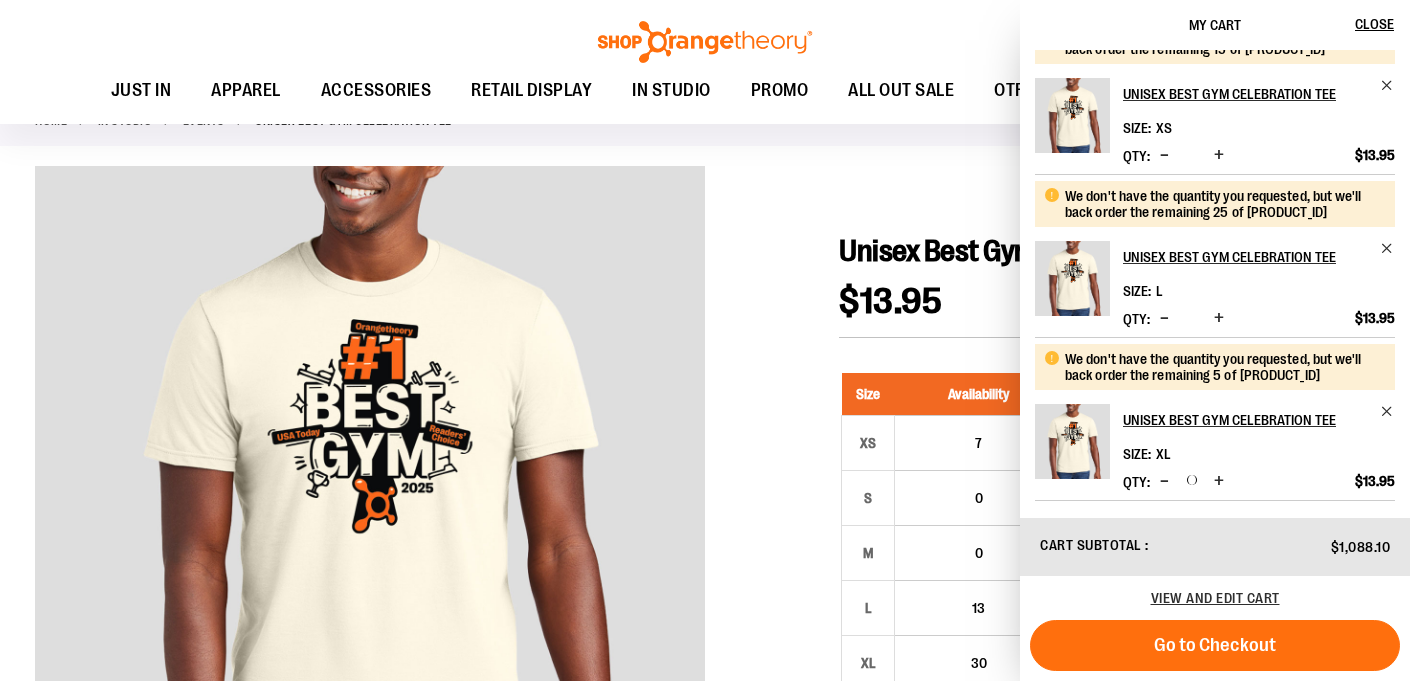 click at bounding box center [1164, 481] 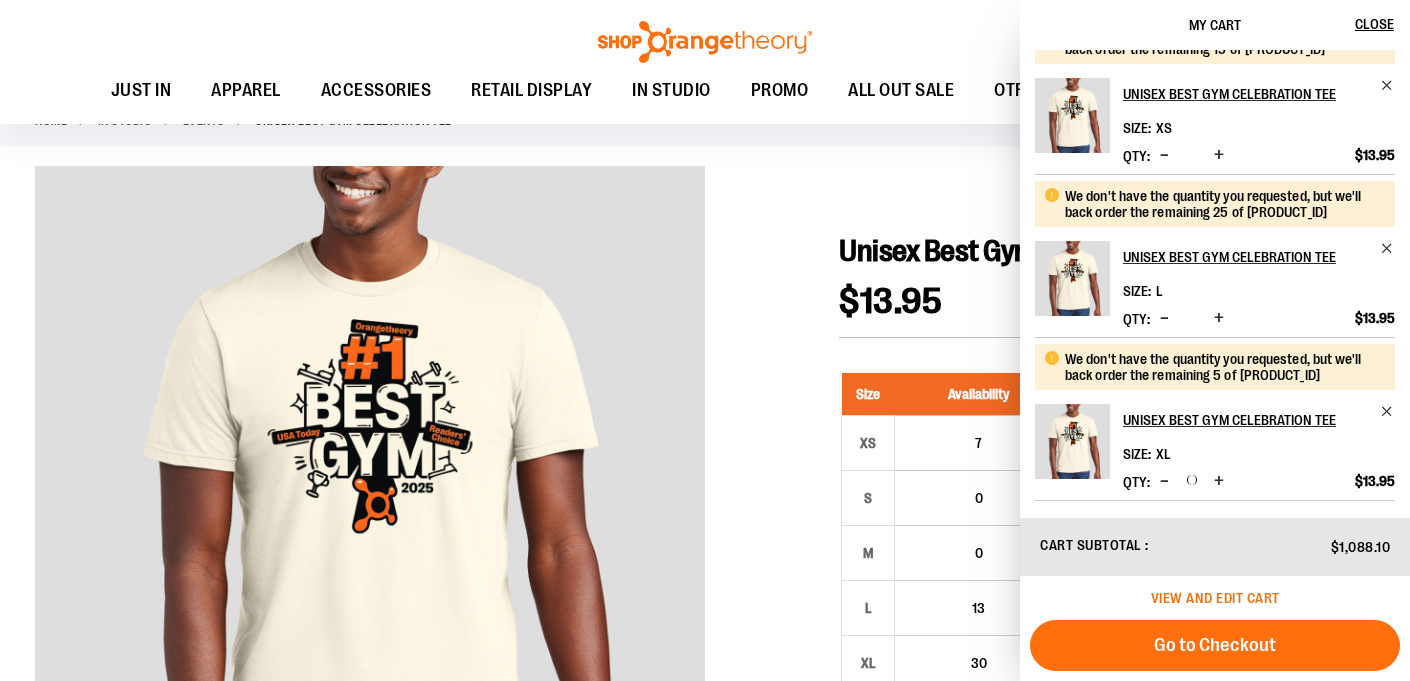 click on "View and edit cart" at bounding box center [1215, 598] 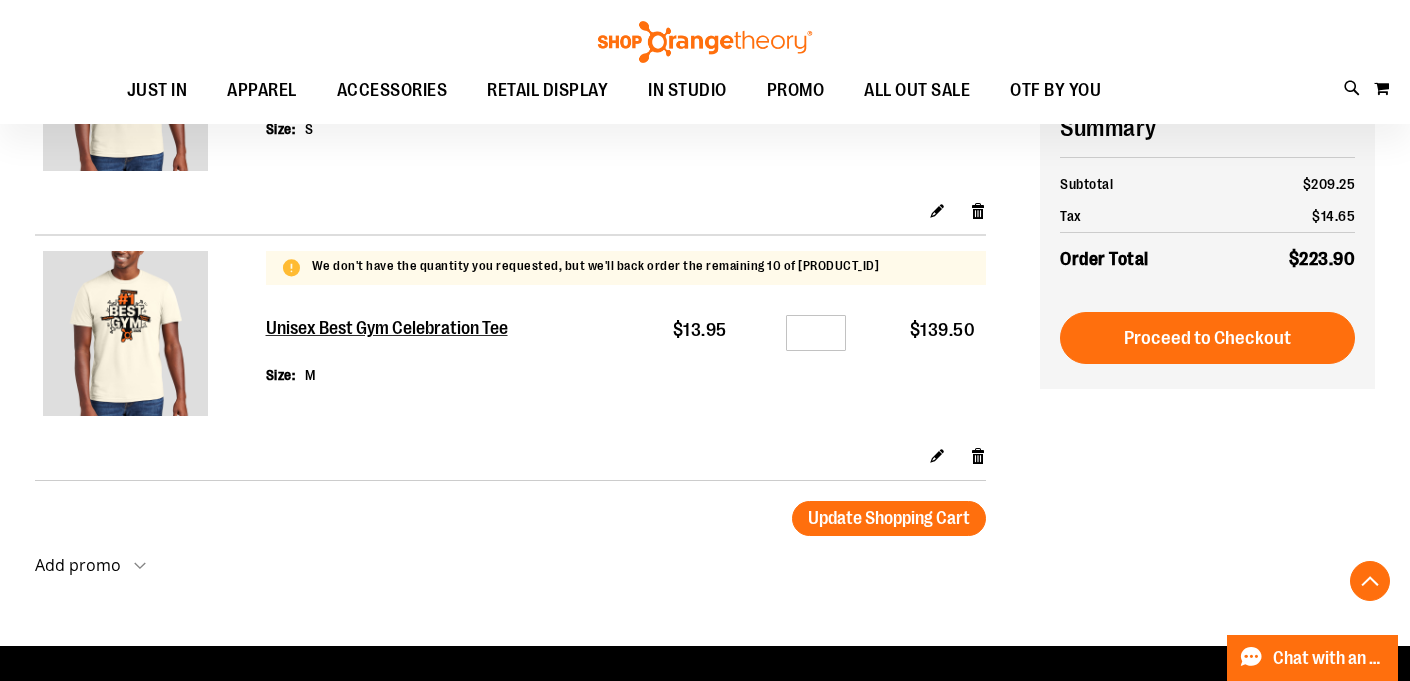 scroll, scrollTop: 1096, scrollLeft: 0, axis: vertical 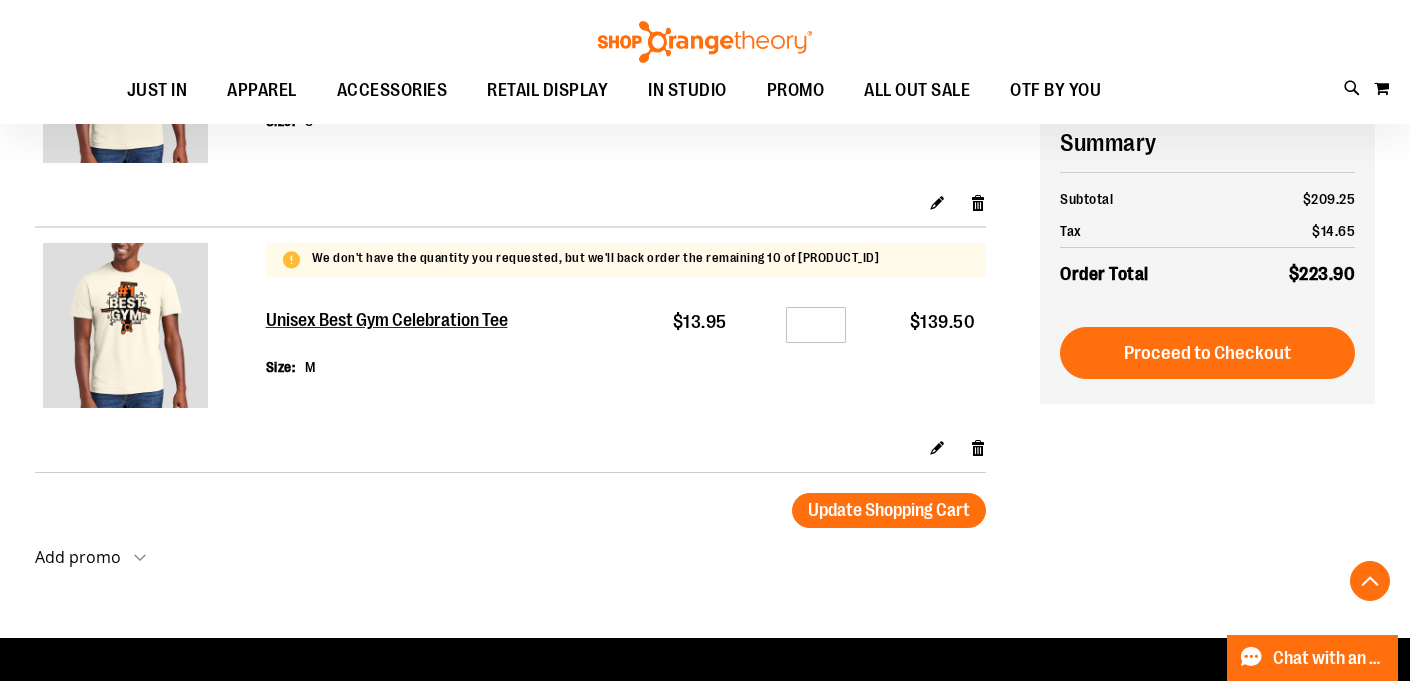 type on "**********" 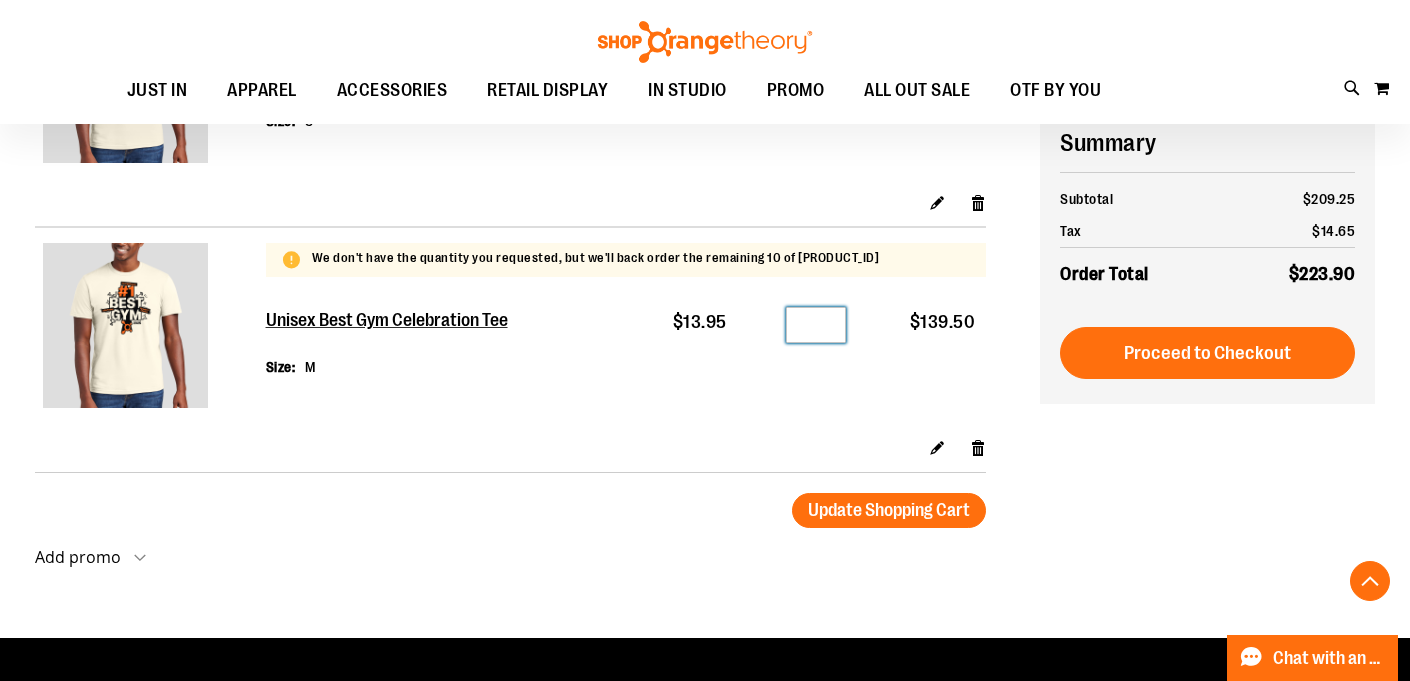 click on "**" at bounding box center (816, 325) 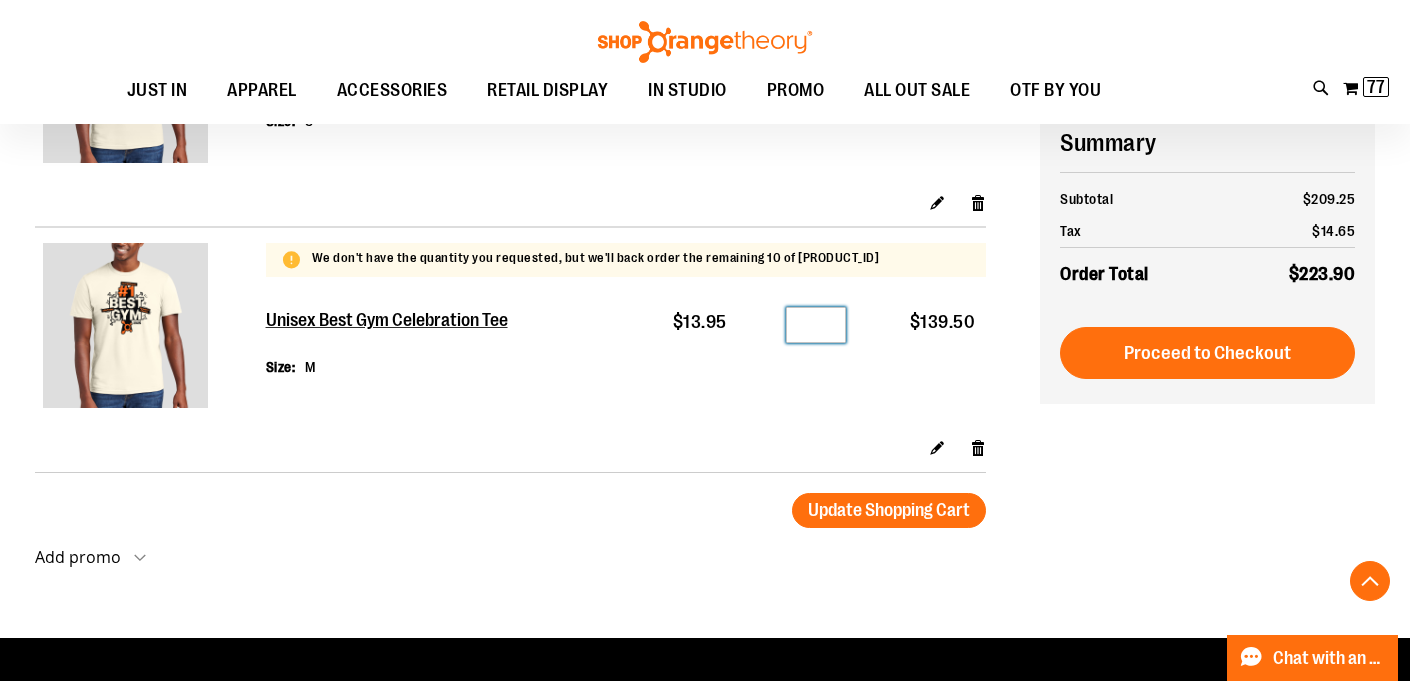 click on "**" at bounding box center (816, 325) 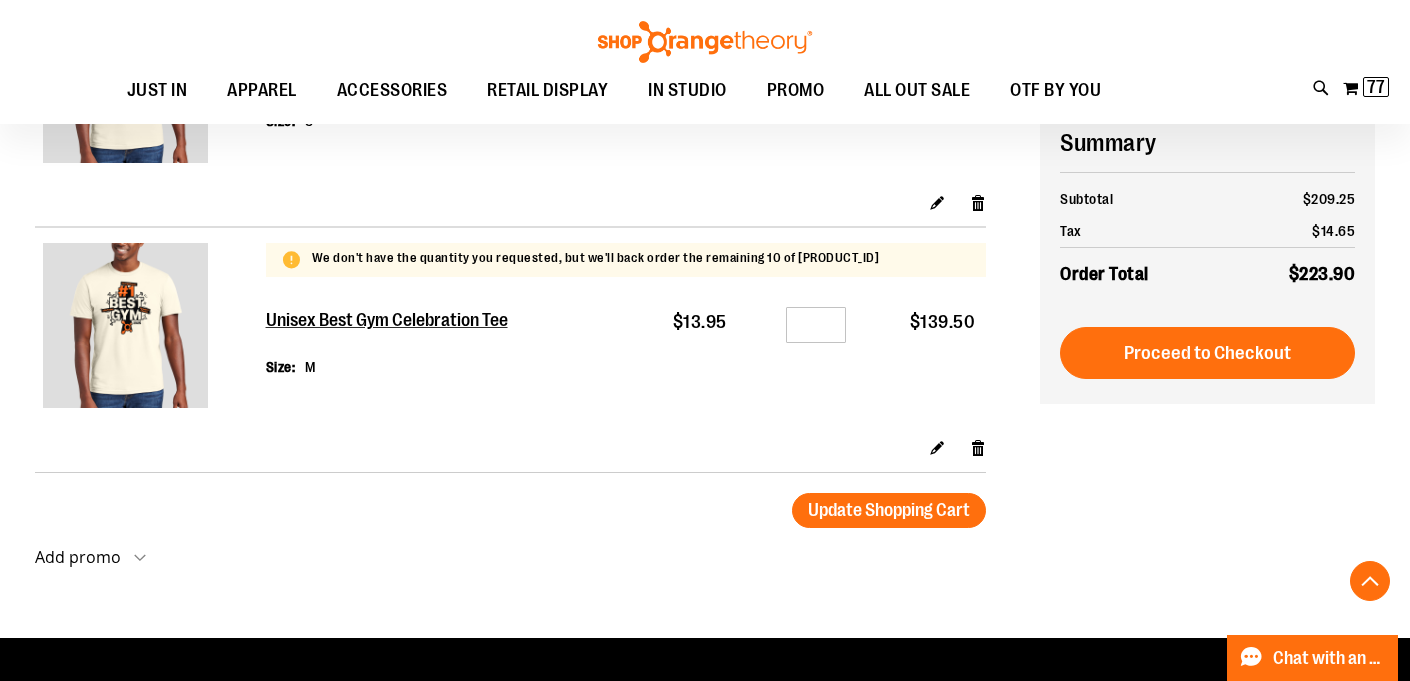 click on "Qty
**" at bounding box center (797, 365) 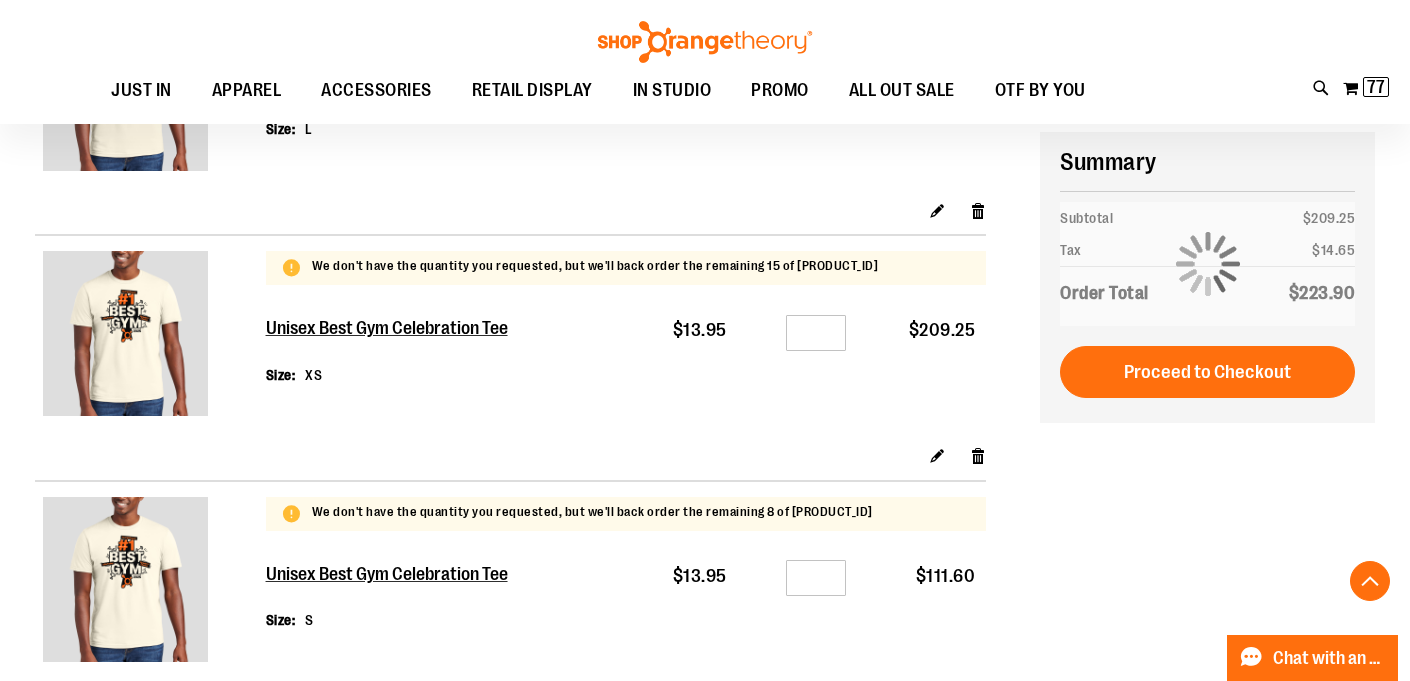scroll, scrollTop: 594, scrollLeft: 0, axis: vertical 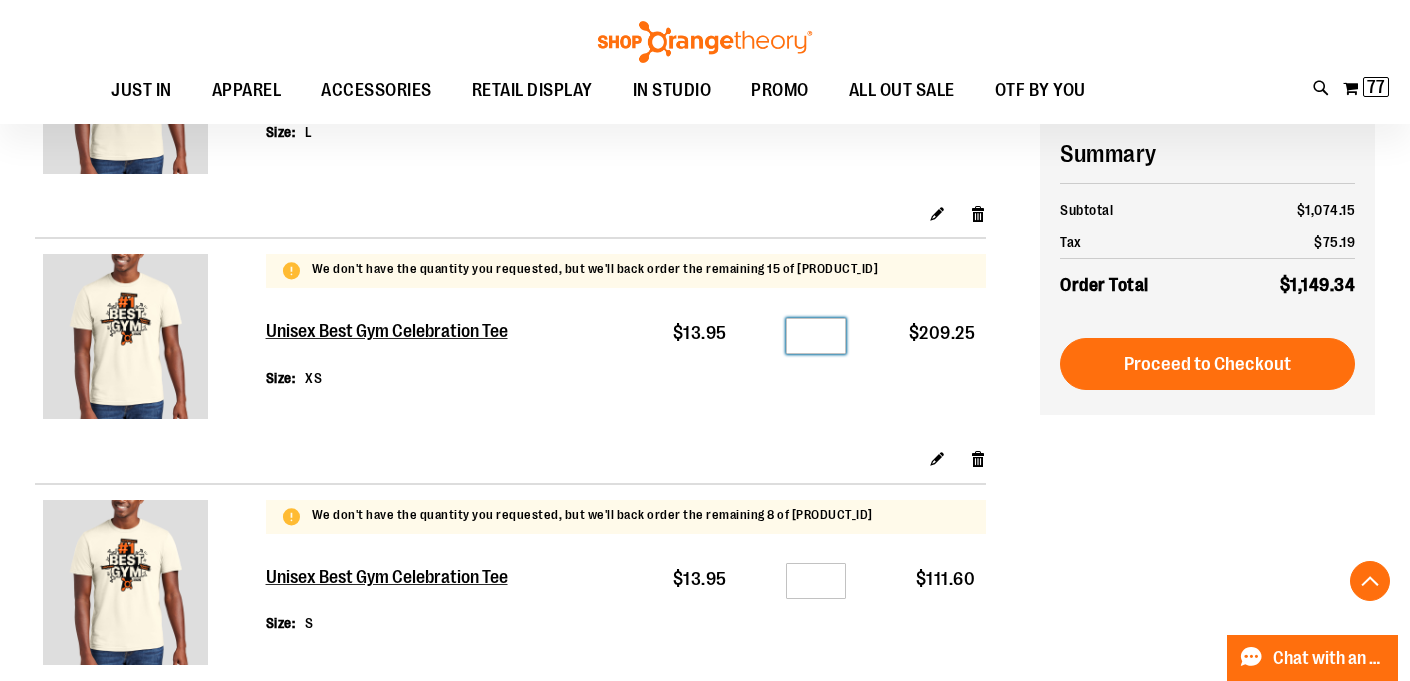 click on "**" at bounding box center [816, 336] 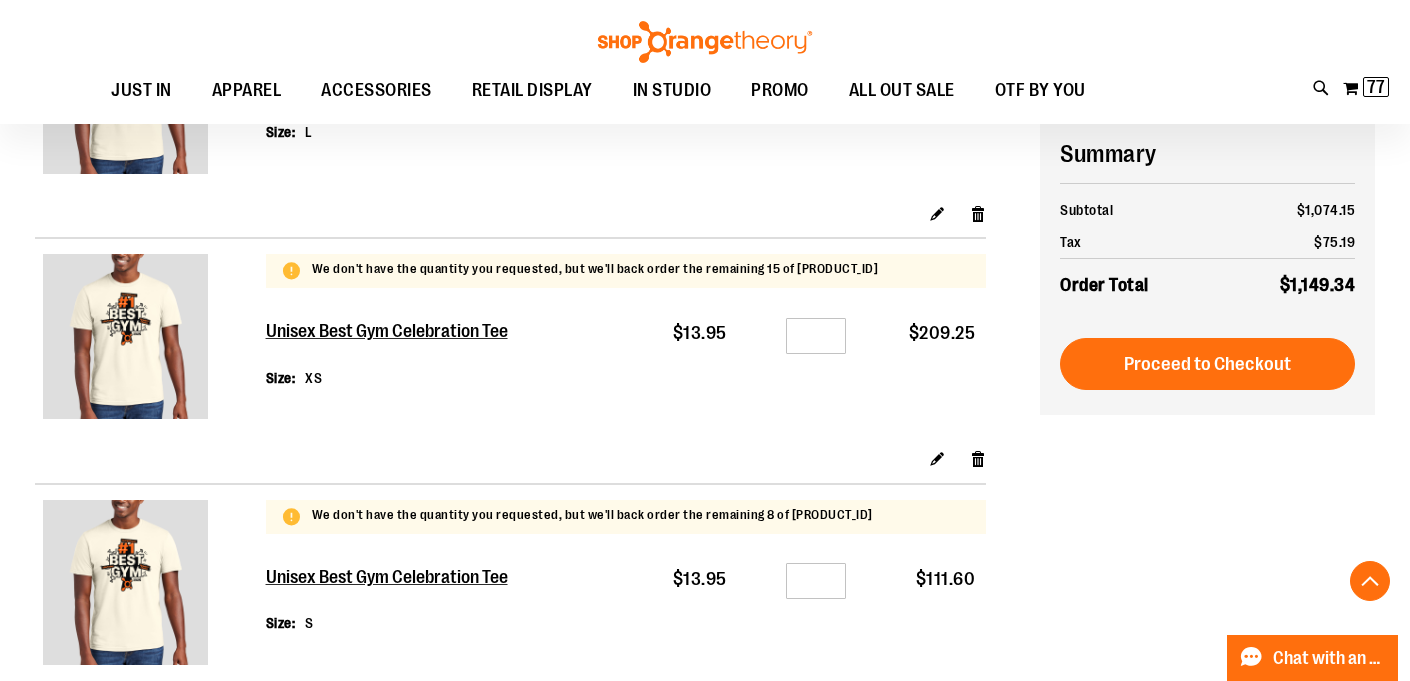 click on "Qty
*" at bounding box center [797, 376] 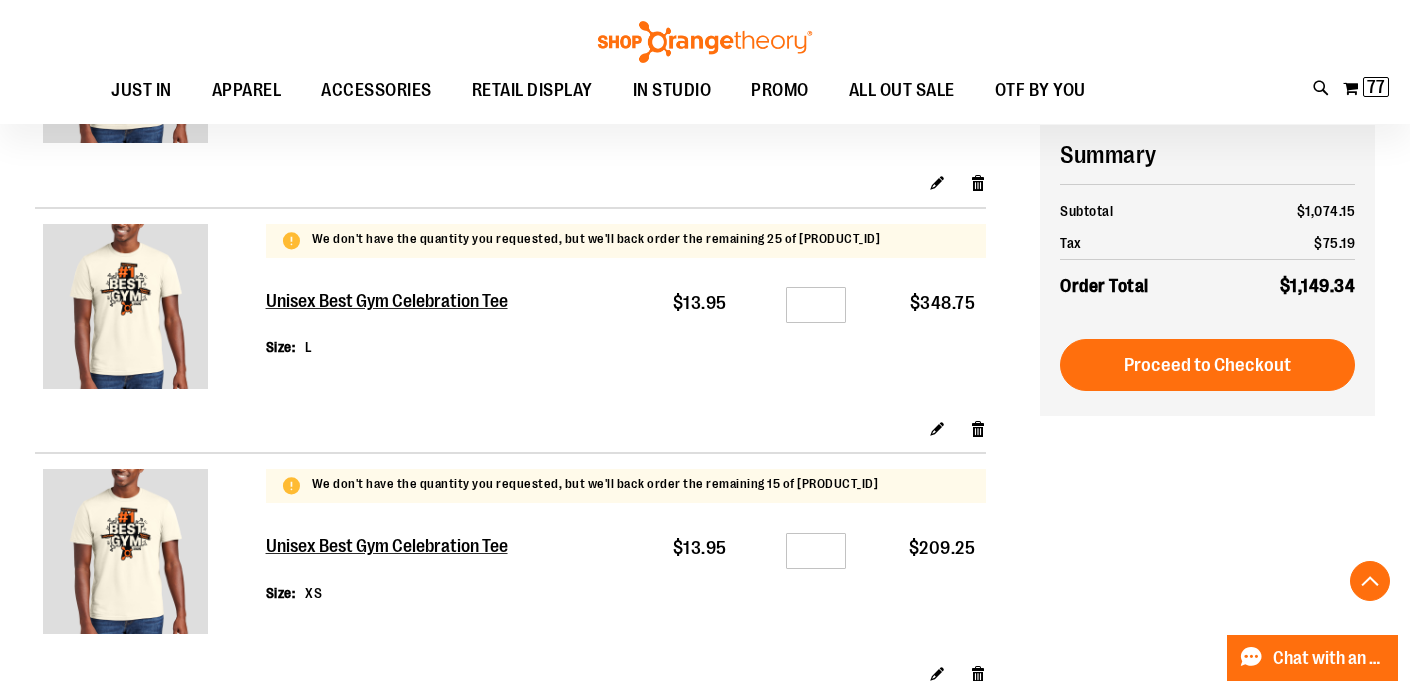 scroll, scrollTop: 377, scrollLeft: 0, axis: vertical 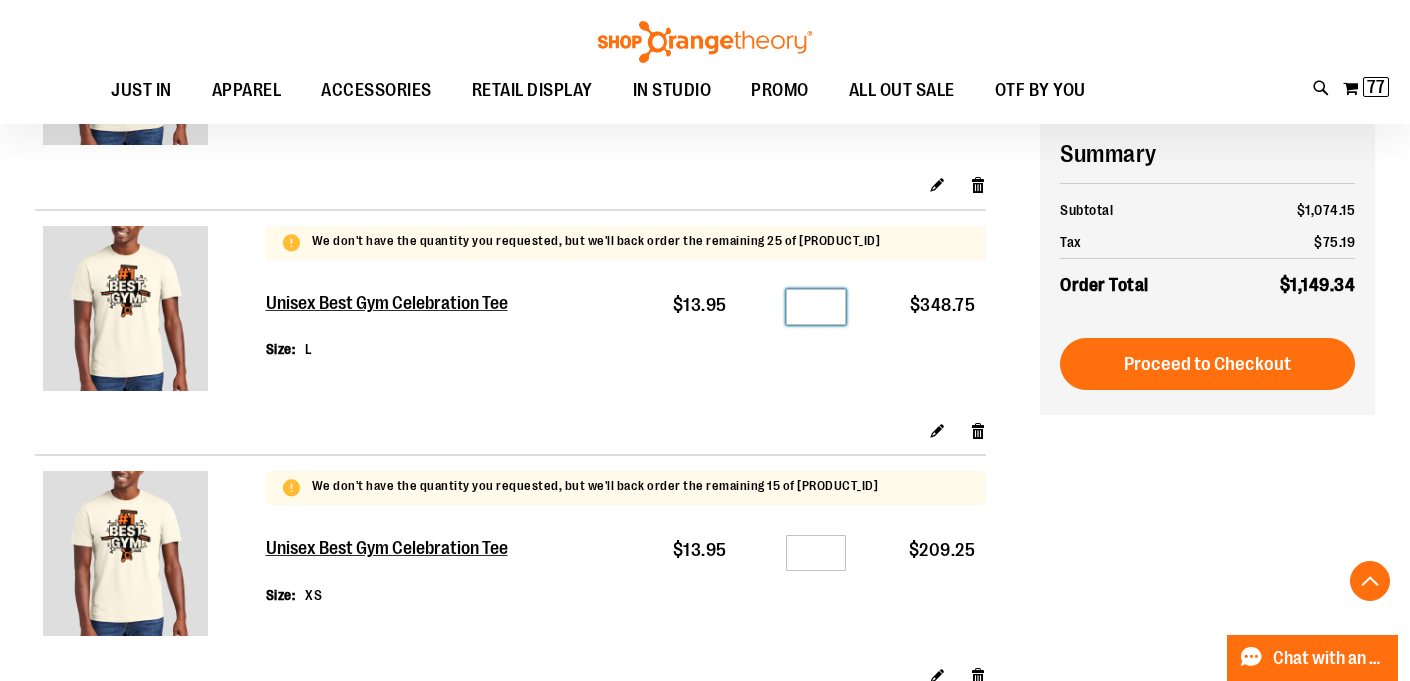 click on "**" at bounding box center (816, 307) 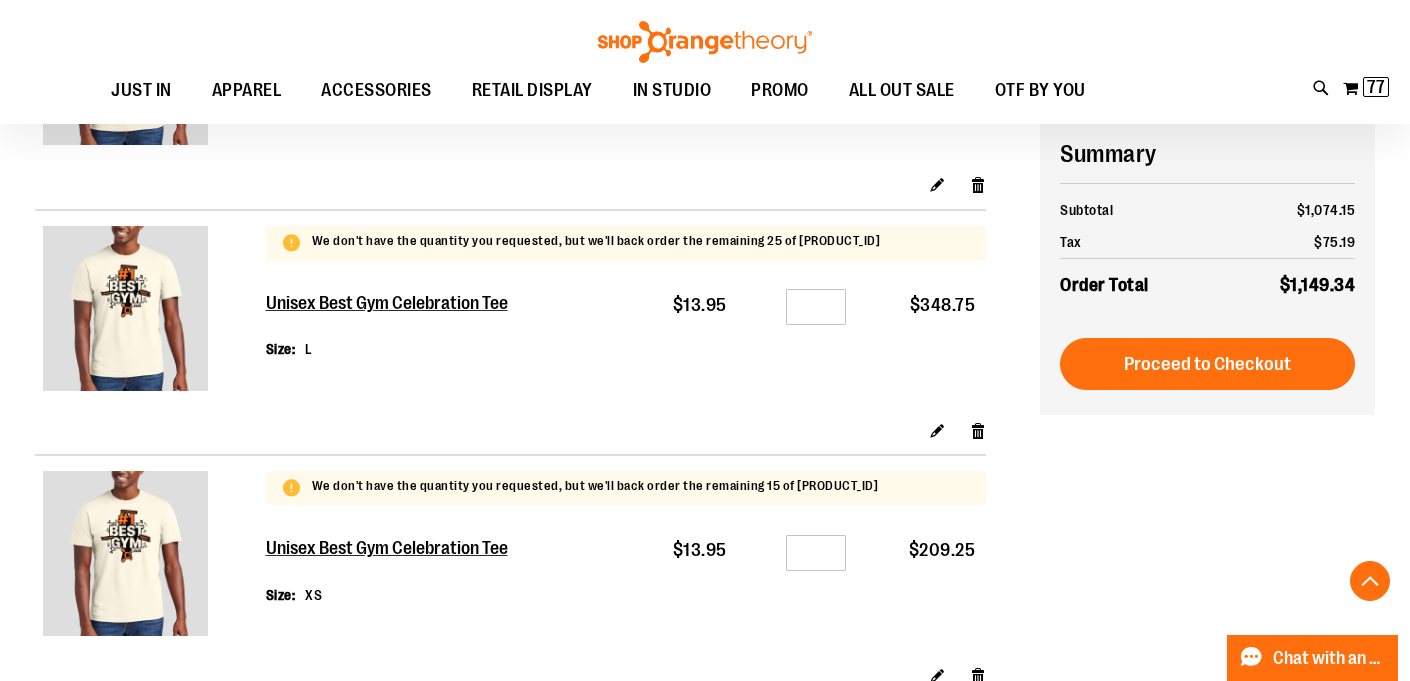 click on "Qty
**" at bounding box center (797, 348) 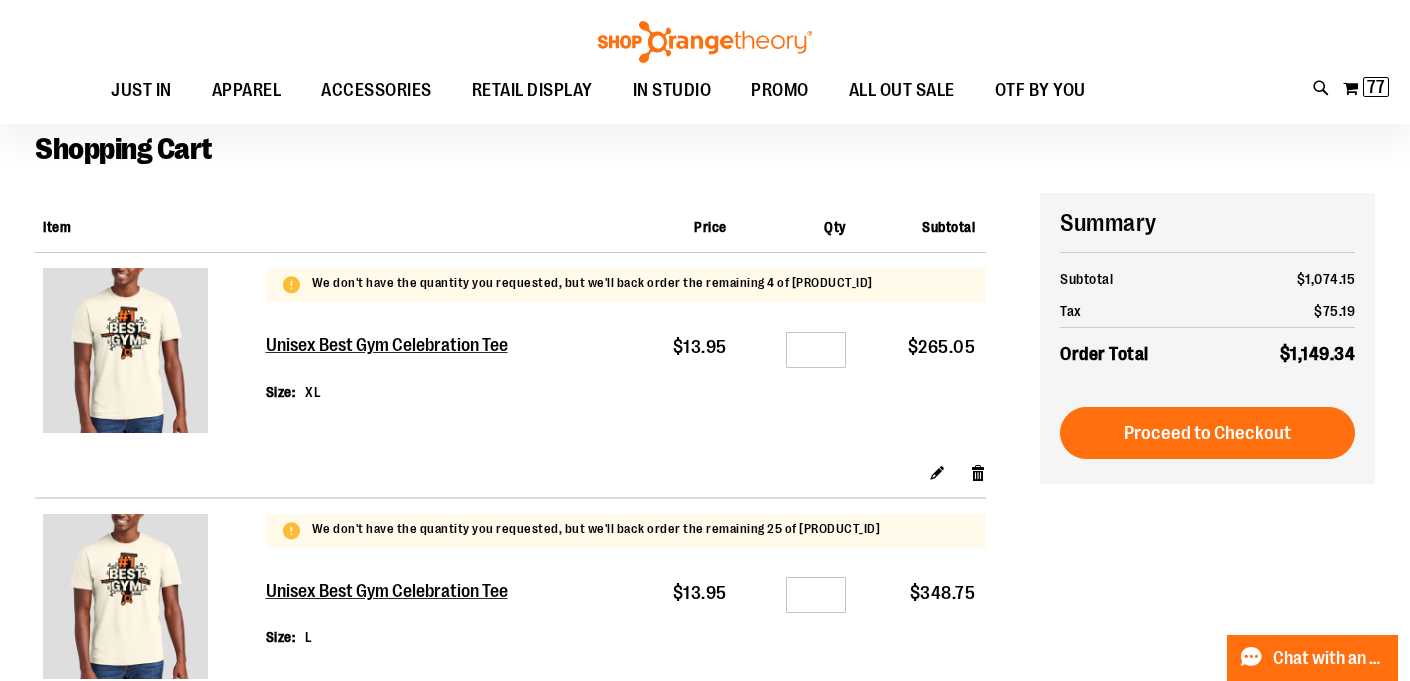 scroll, scrollTop: 88, scrollLeft: 0, axis: vertical 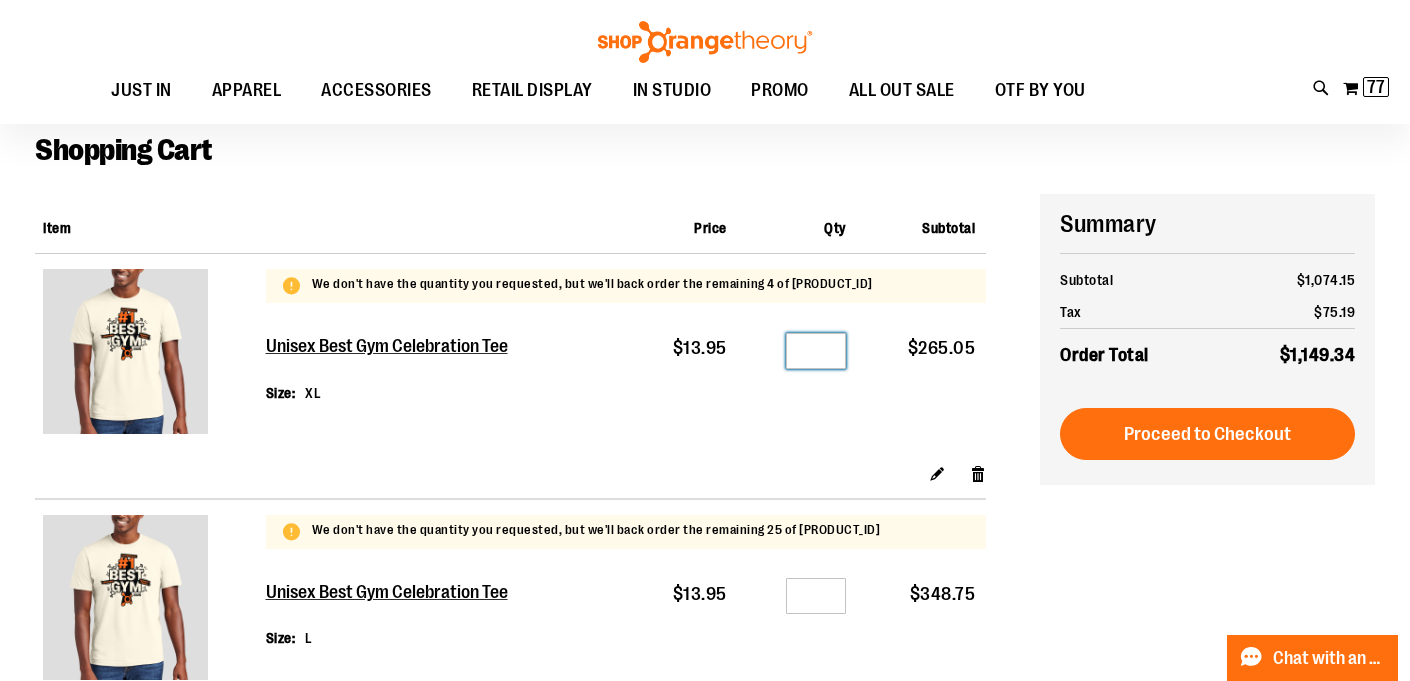 click on "**" at bounding box center (816, 351) 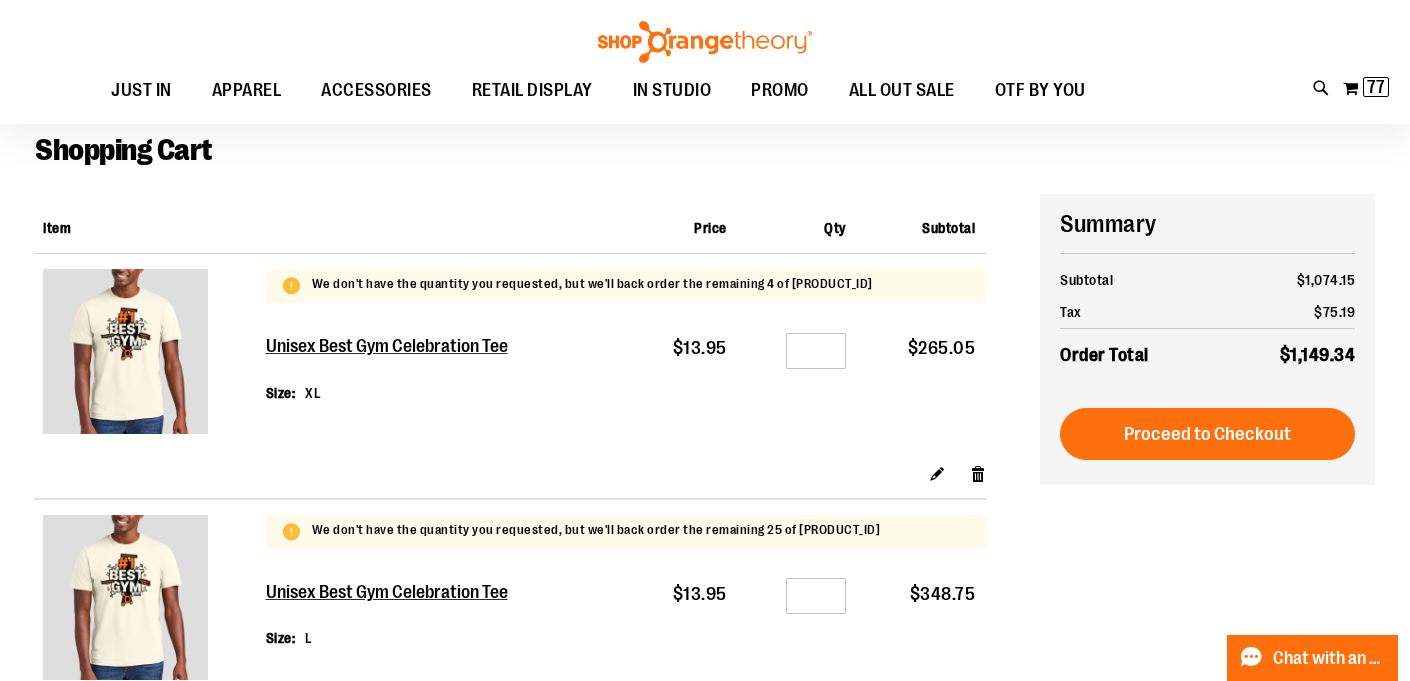 click on "We don't have the quantity you requested, but we'll back order the remaining 4 of 1557794-04" at bounding box center (626, 286) 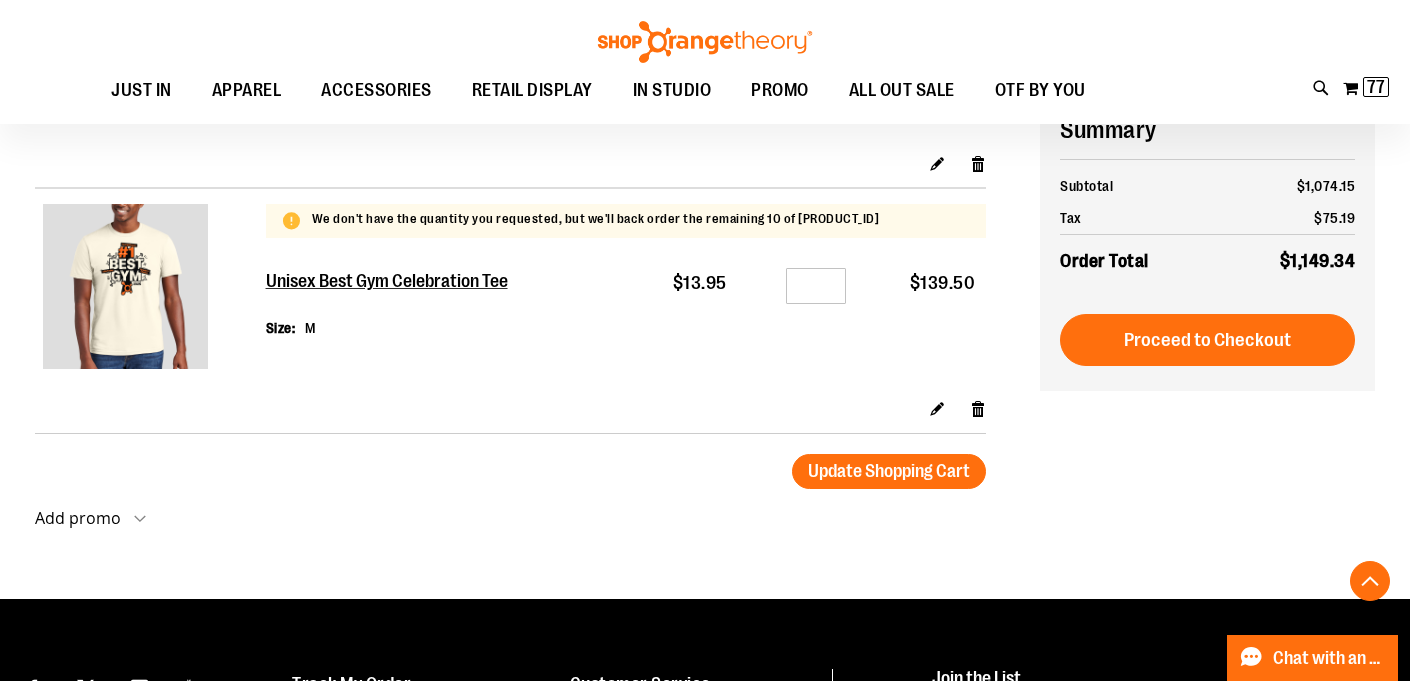 scroll, scrollTop: 1144, scrollLeft: 0, axis: vertical 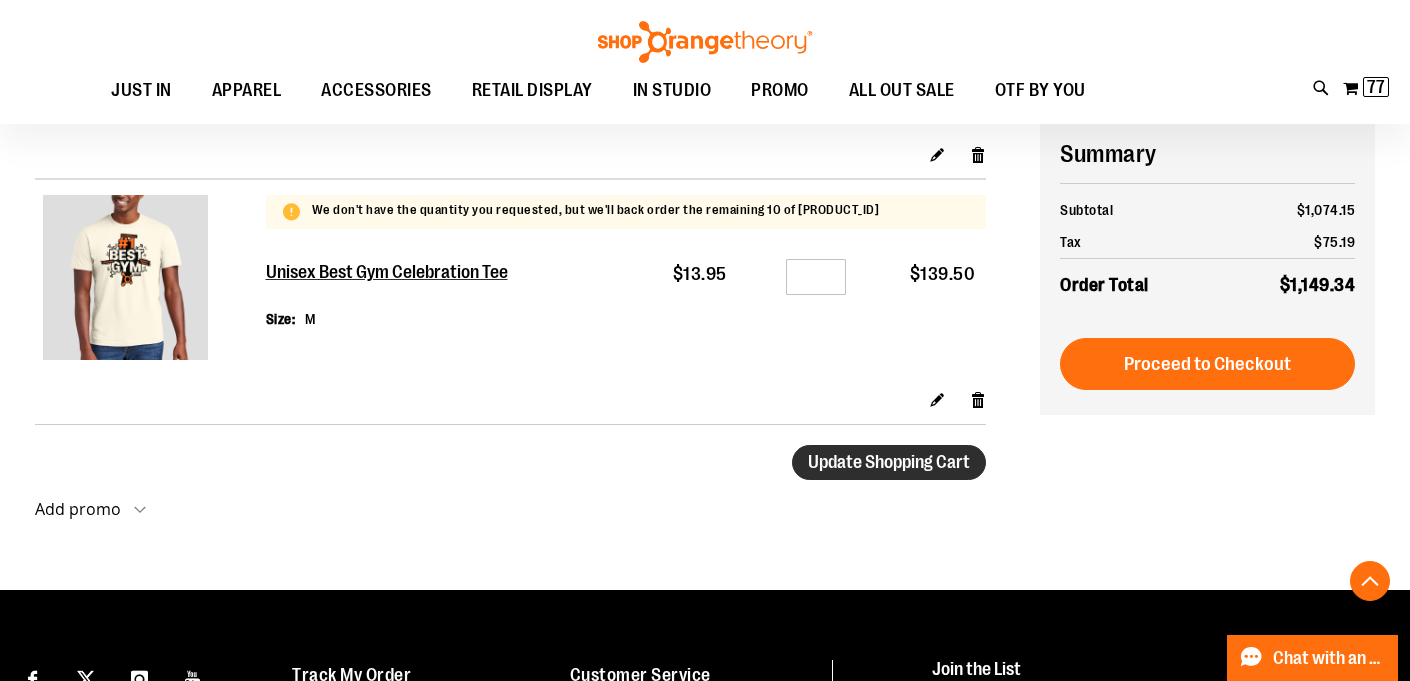 click on "Update Shopping Cart" at bounding box center (889, 462) 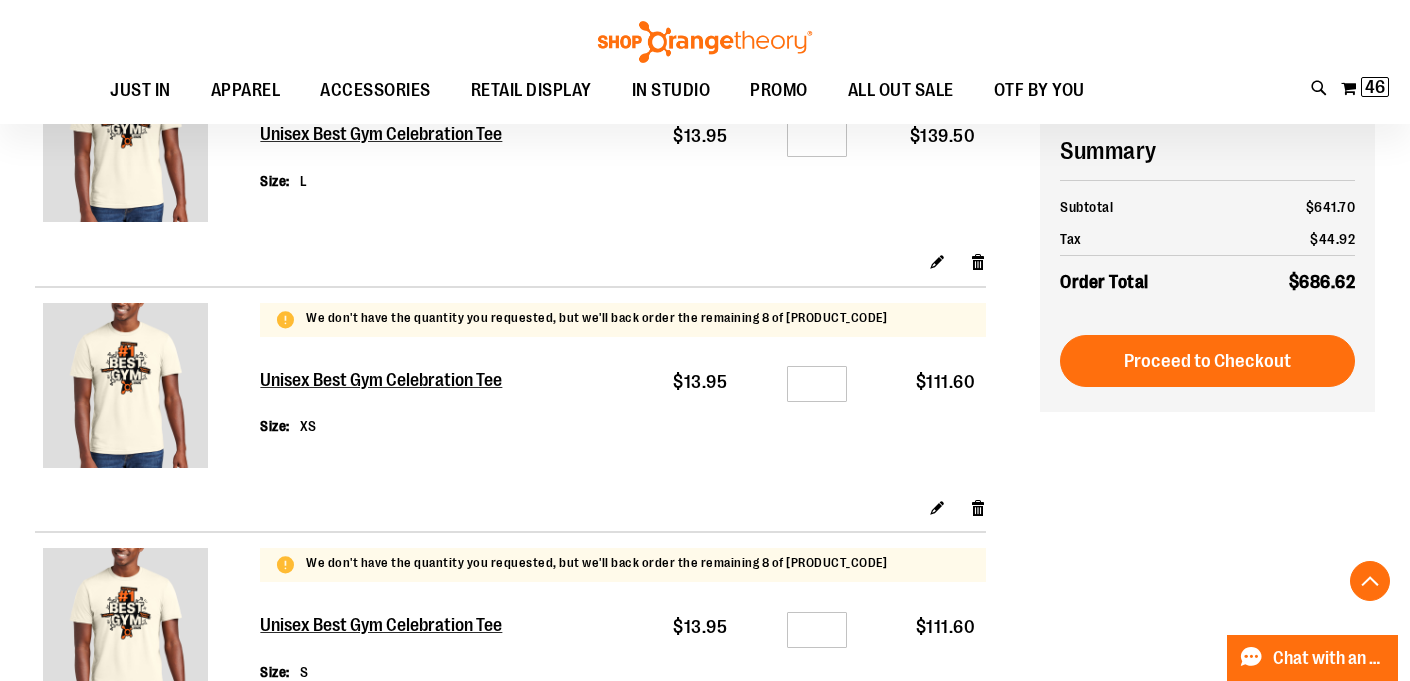scroll, scrollTop: 497, scrollLeft: 0, axis: vertical 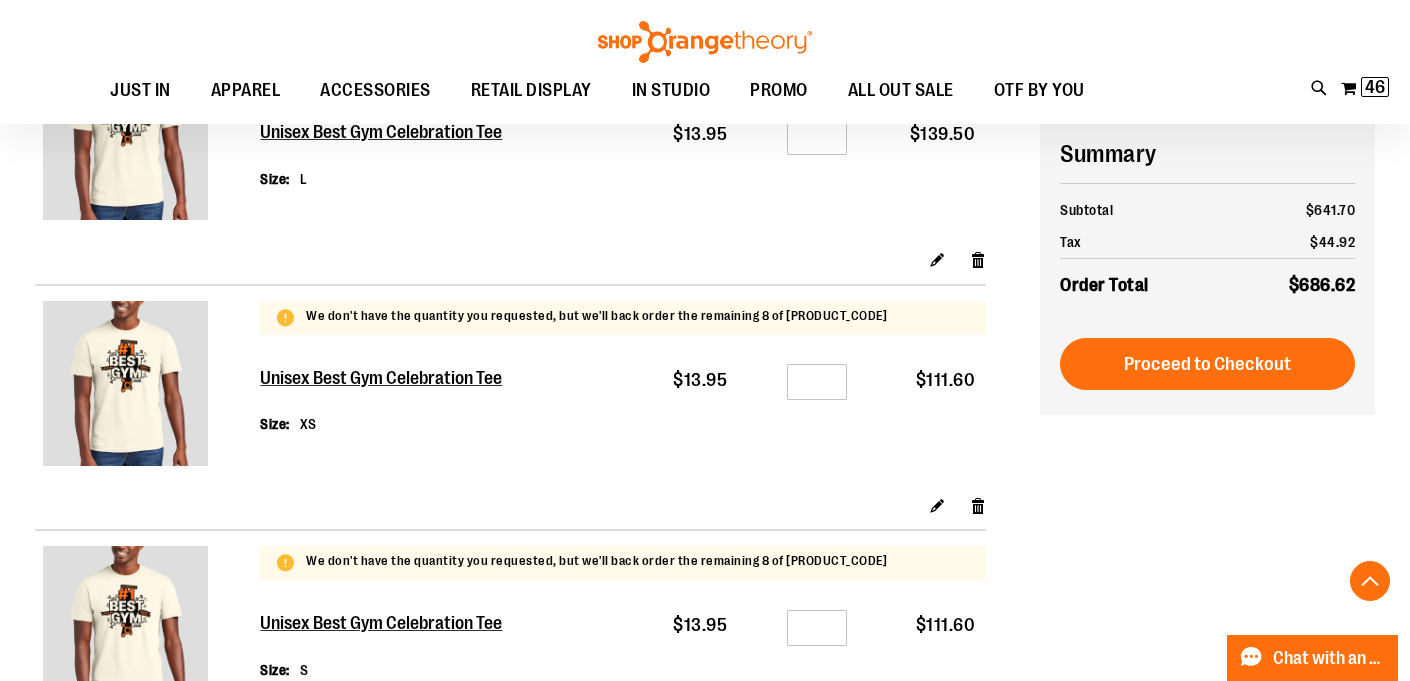 type on "**********" 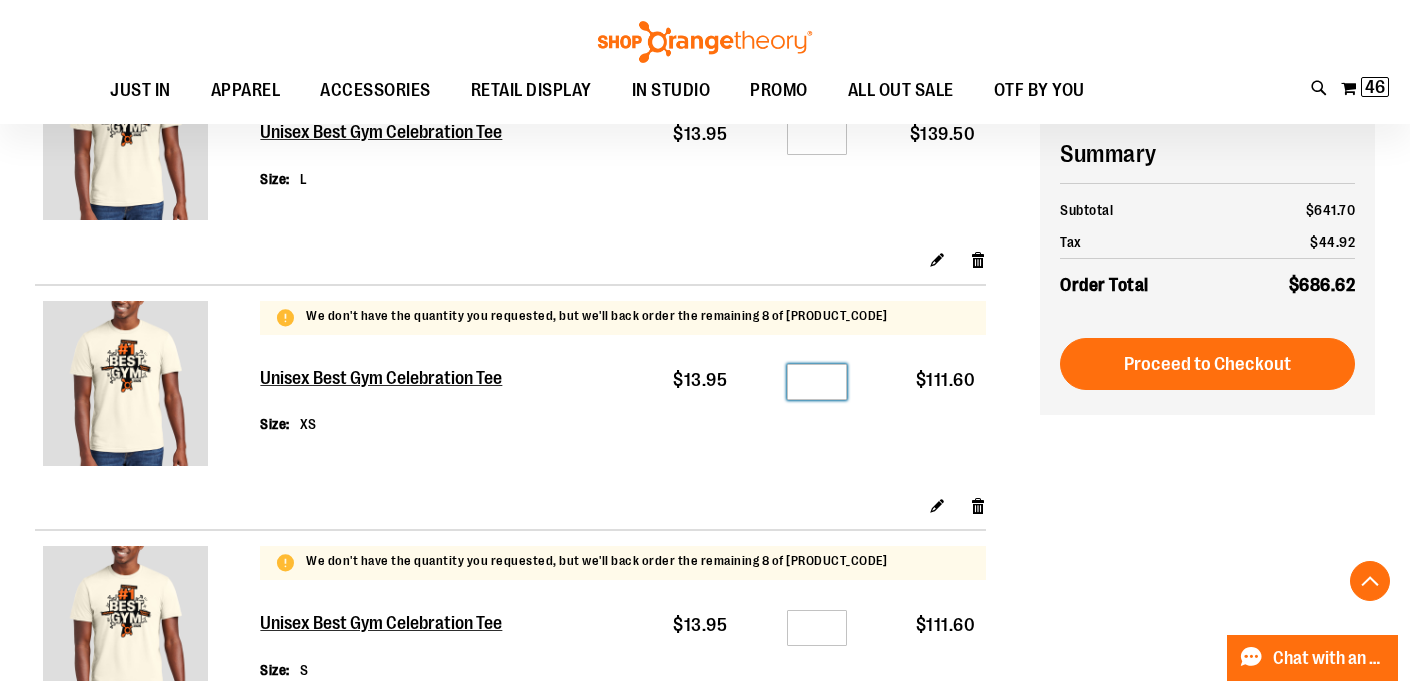 click on "*" at bounding box center [817, 382] 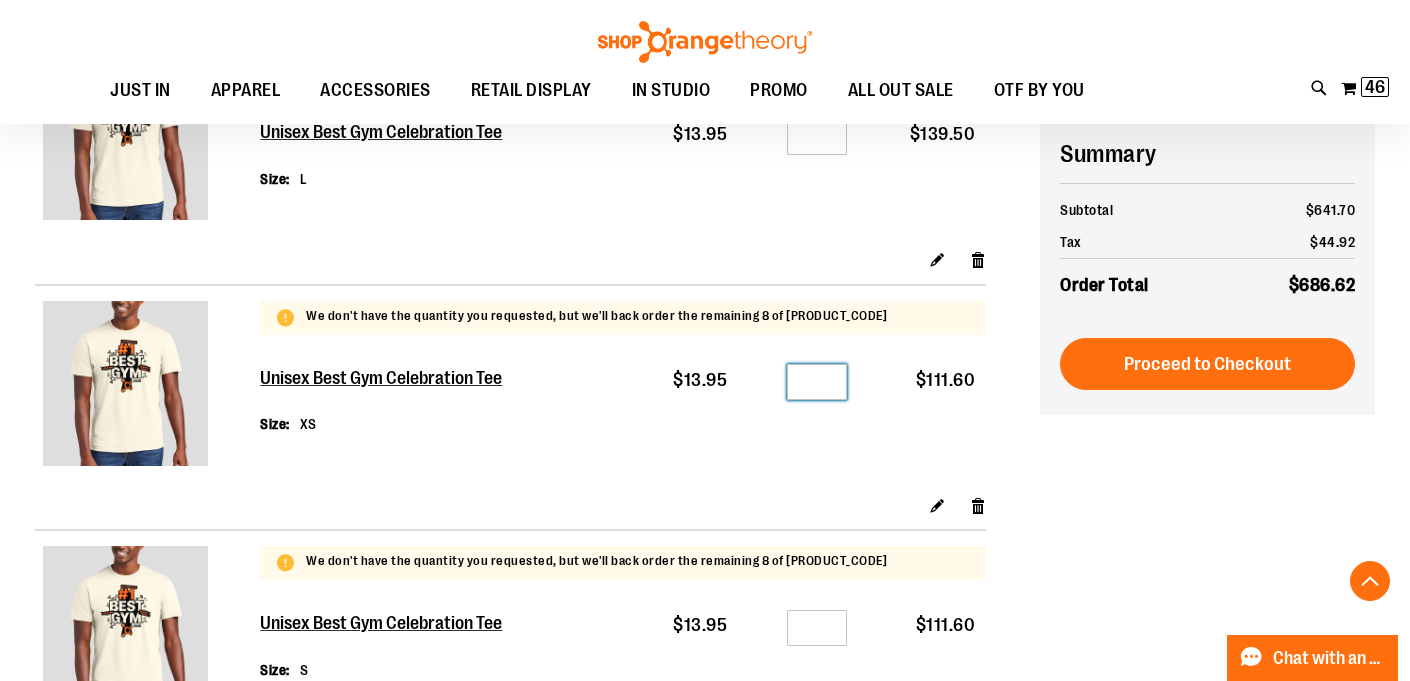 type on "*" 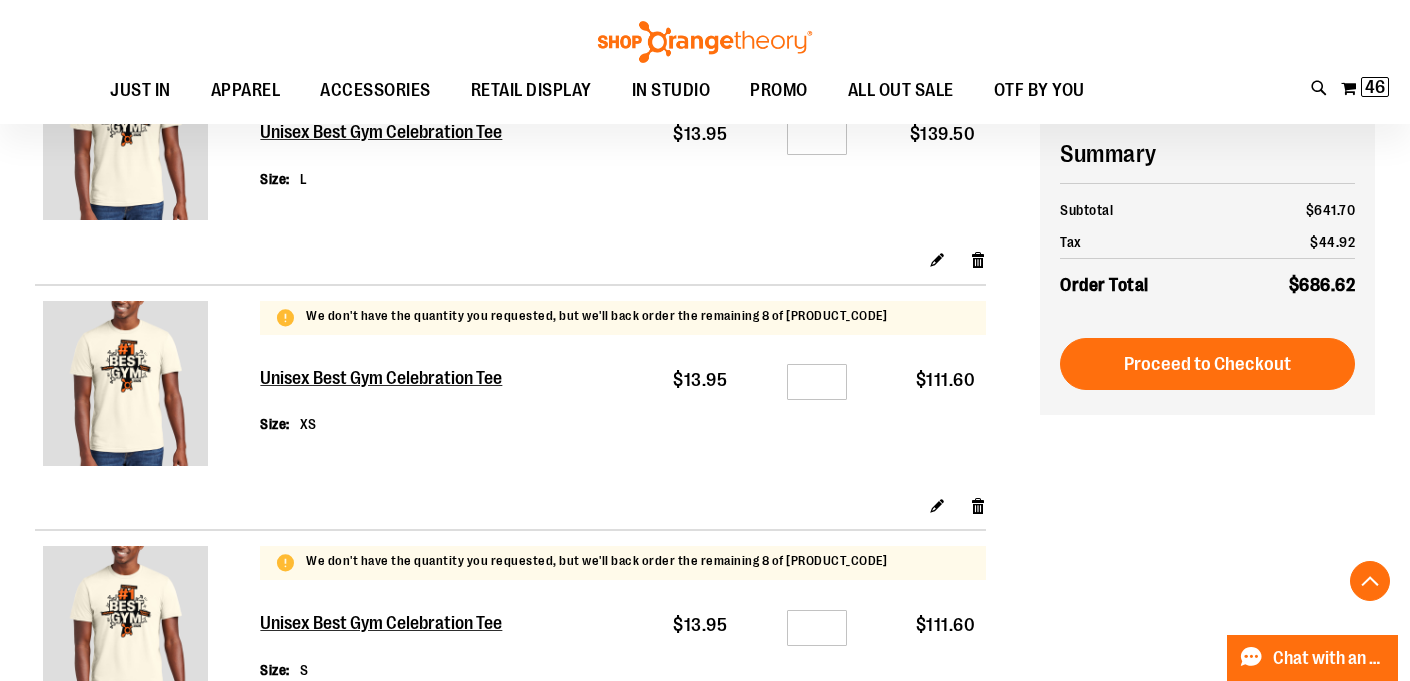 click on "Shopping Cart Items
Item
Price
Qty
Subtotal
Unisex Best Gym Celebration Tee
Size
XL
$13.95 Qty **" at bounding box center [537, 430] 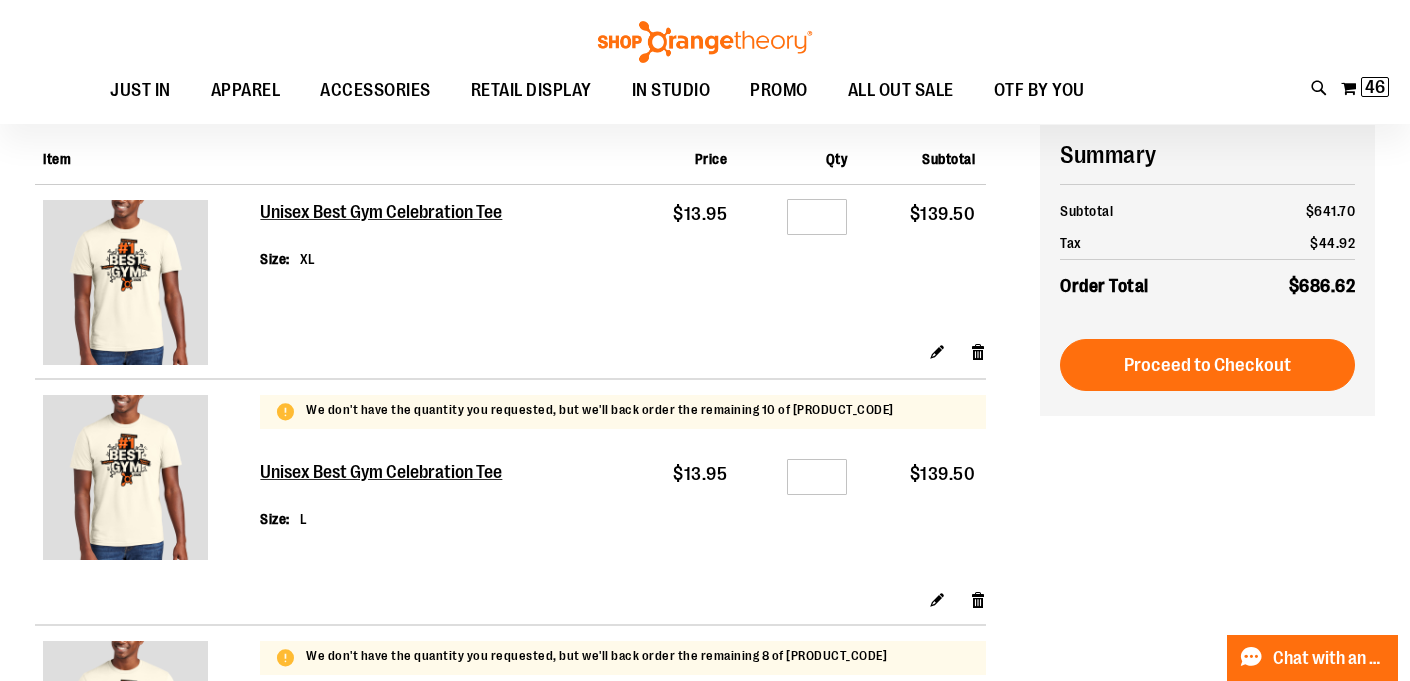 scroll, scrollTop: 155, scrollLeft: 0, axis: vertical 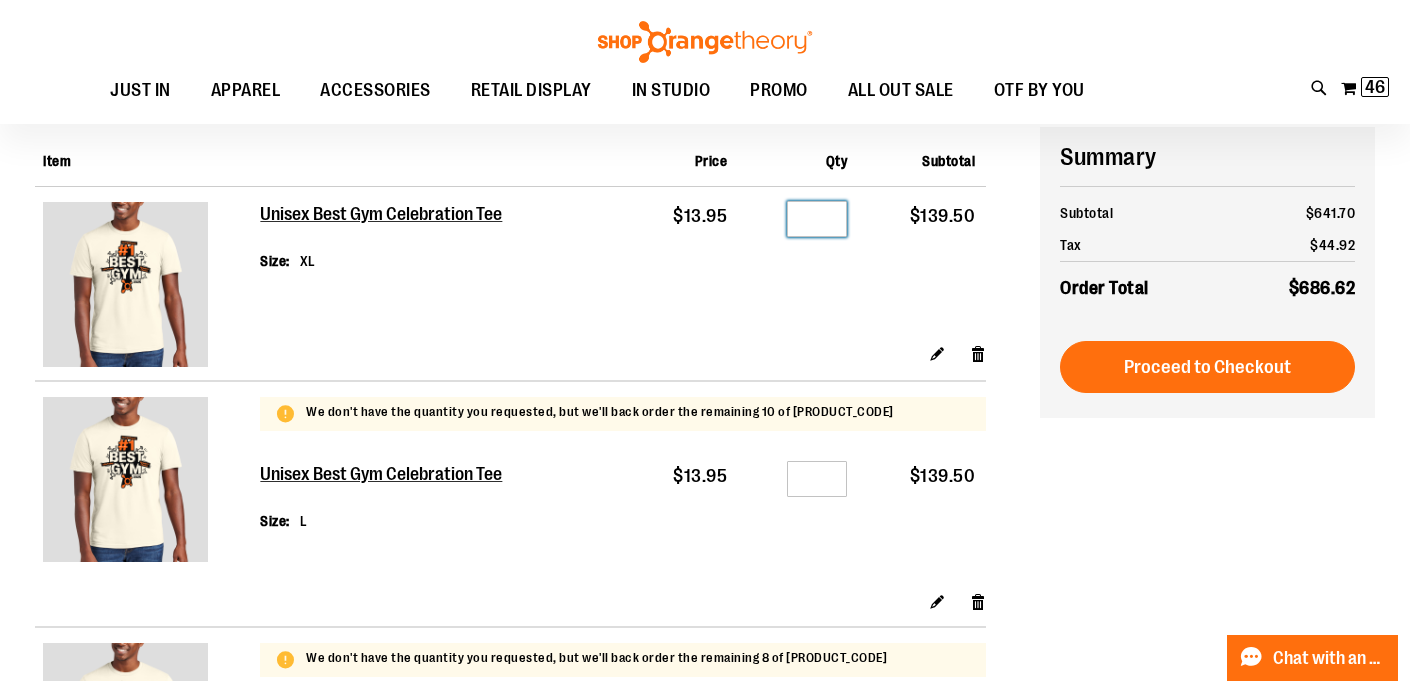 click on "**" at bounding box center (817, 219) 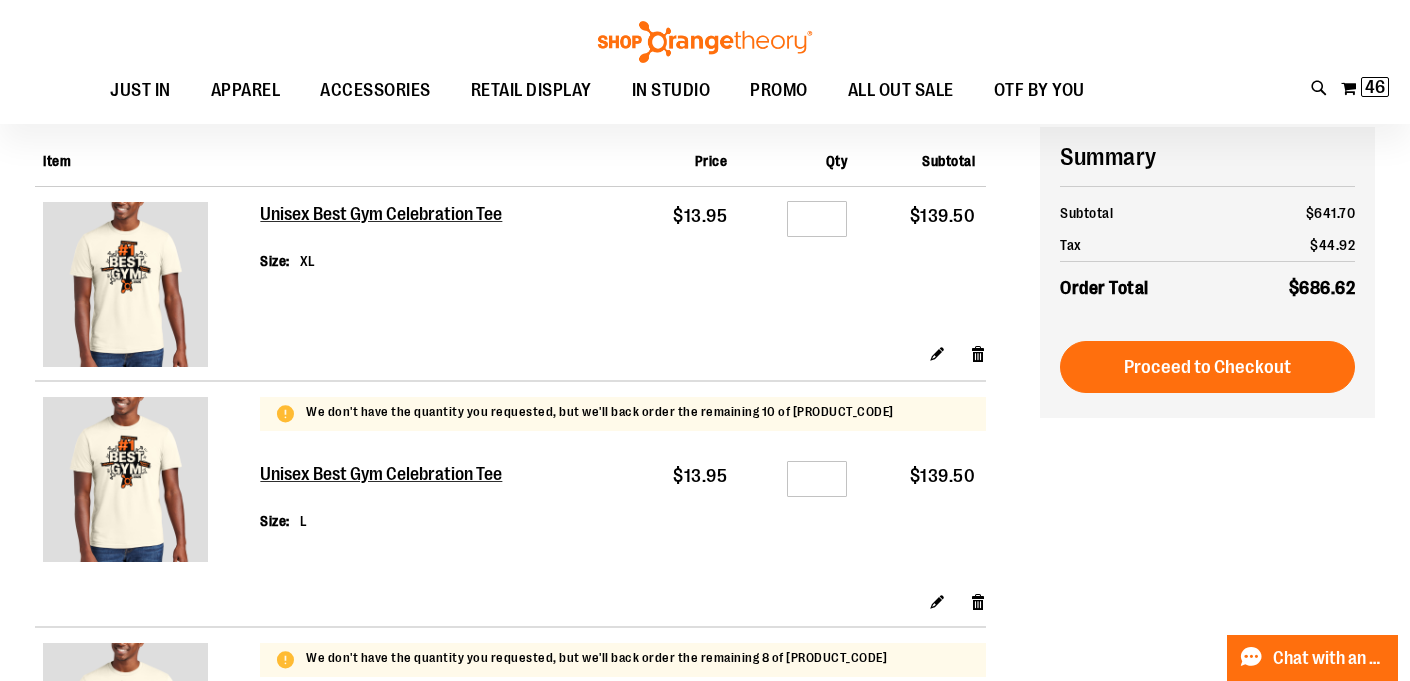 click on "Shopping Cart Items
Item
Price
Qty
Subtotal
Unisex Best Gym Celebration Tee
Size
XL
$13.95 Qty *" at bounding box center [537, 772] 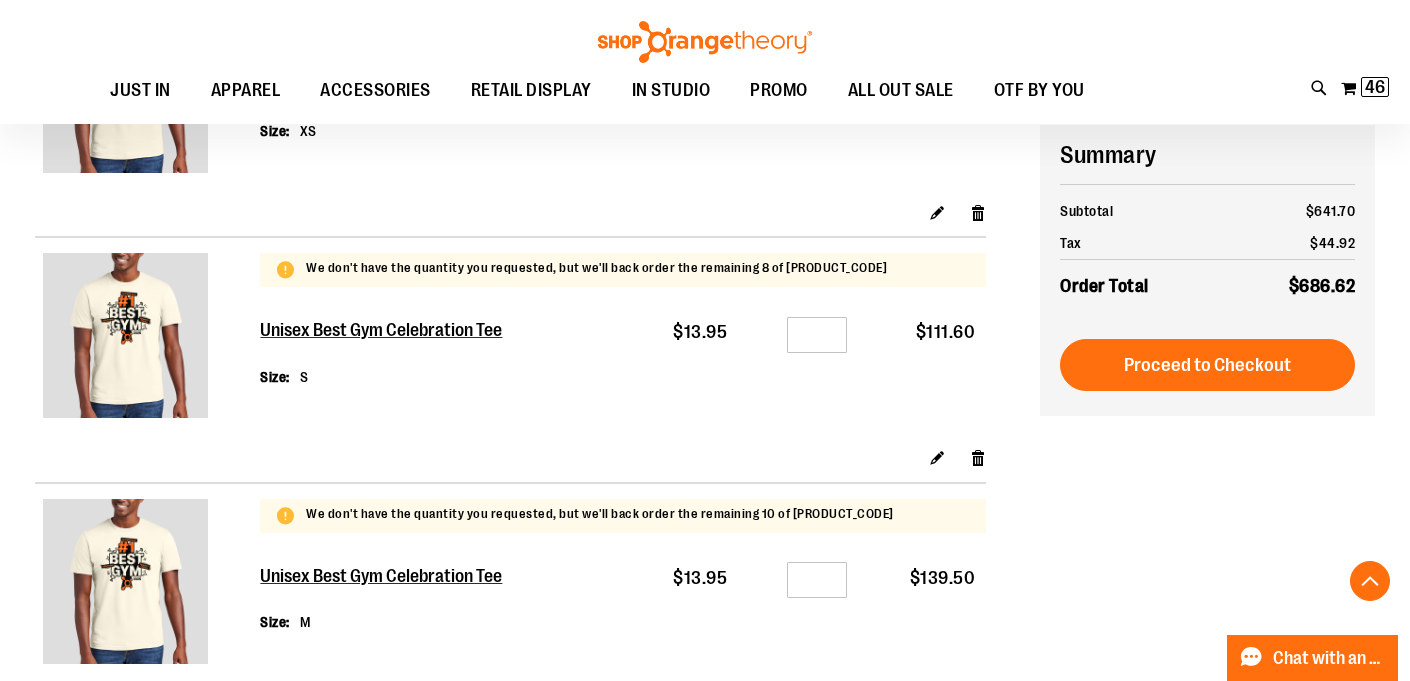 scroll, scrollTop: 791, scrollLeft: 0, axis: vertical 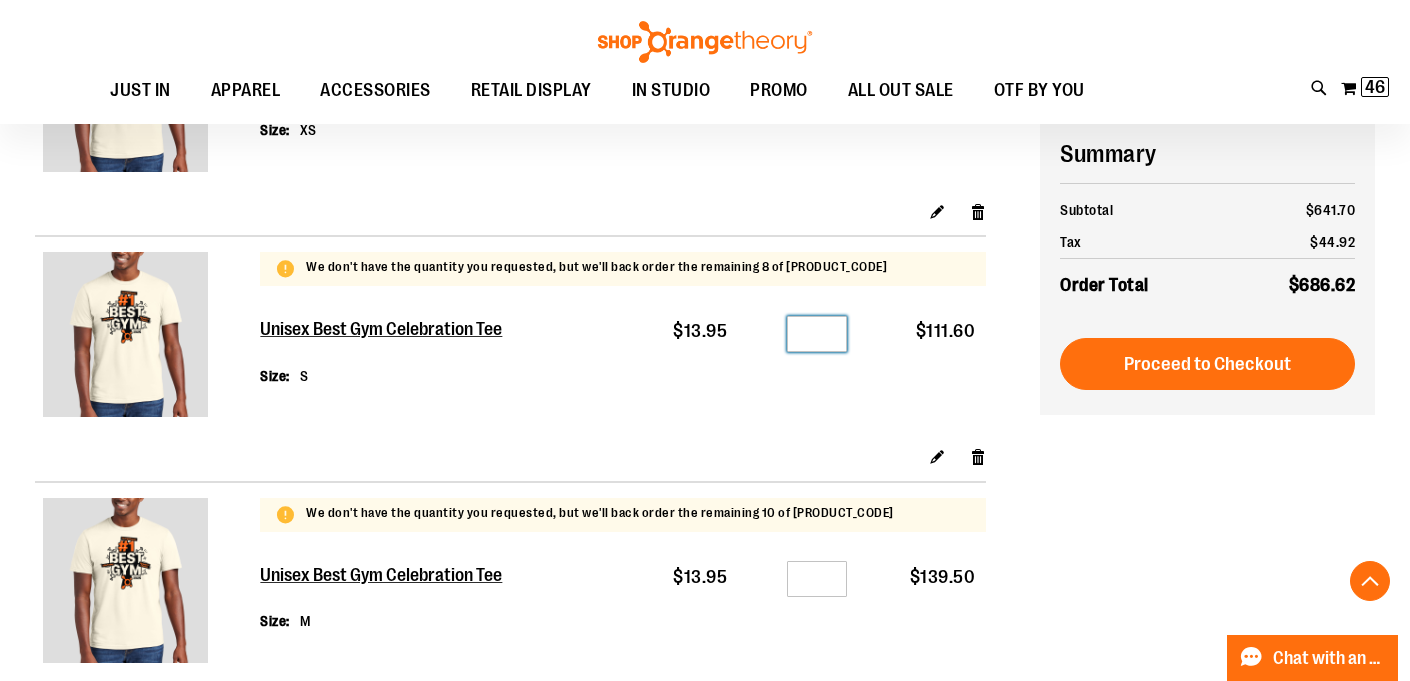 click on "*" at bounding box center (817, 334) 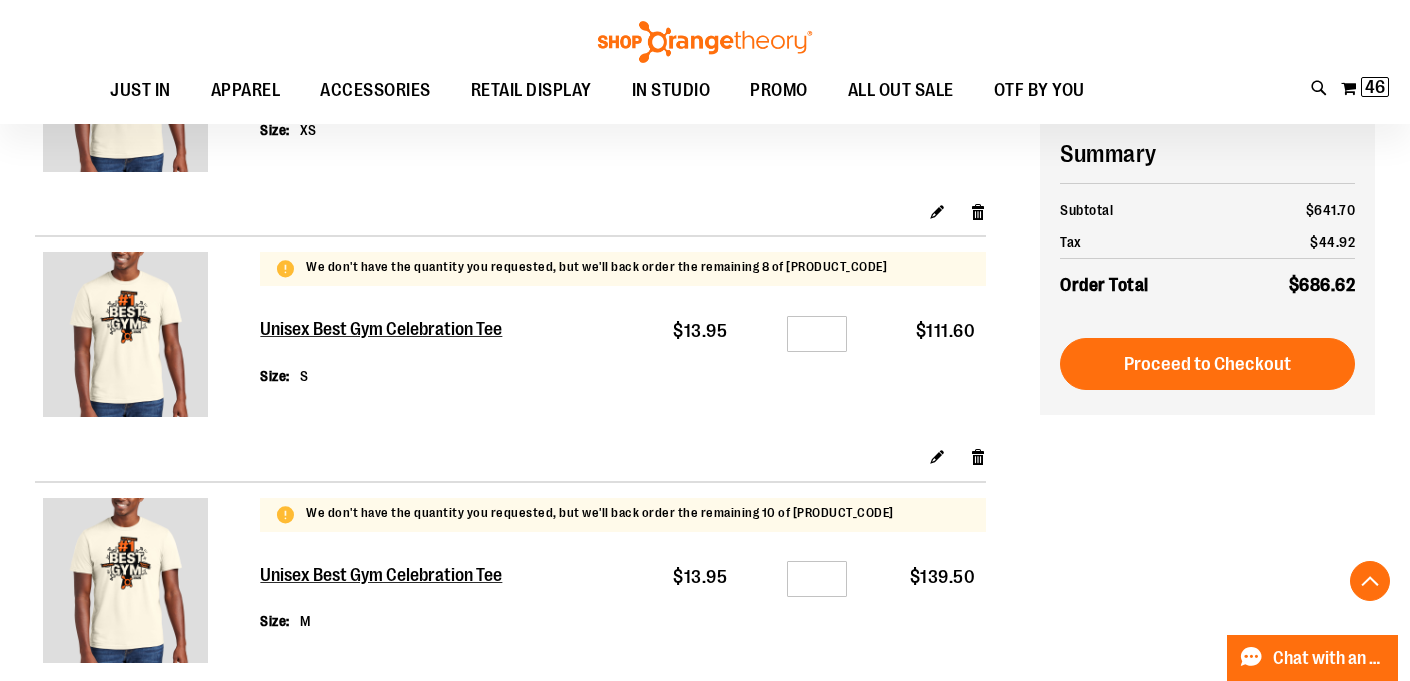 click on "**********" at bounding box center (705, 166) 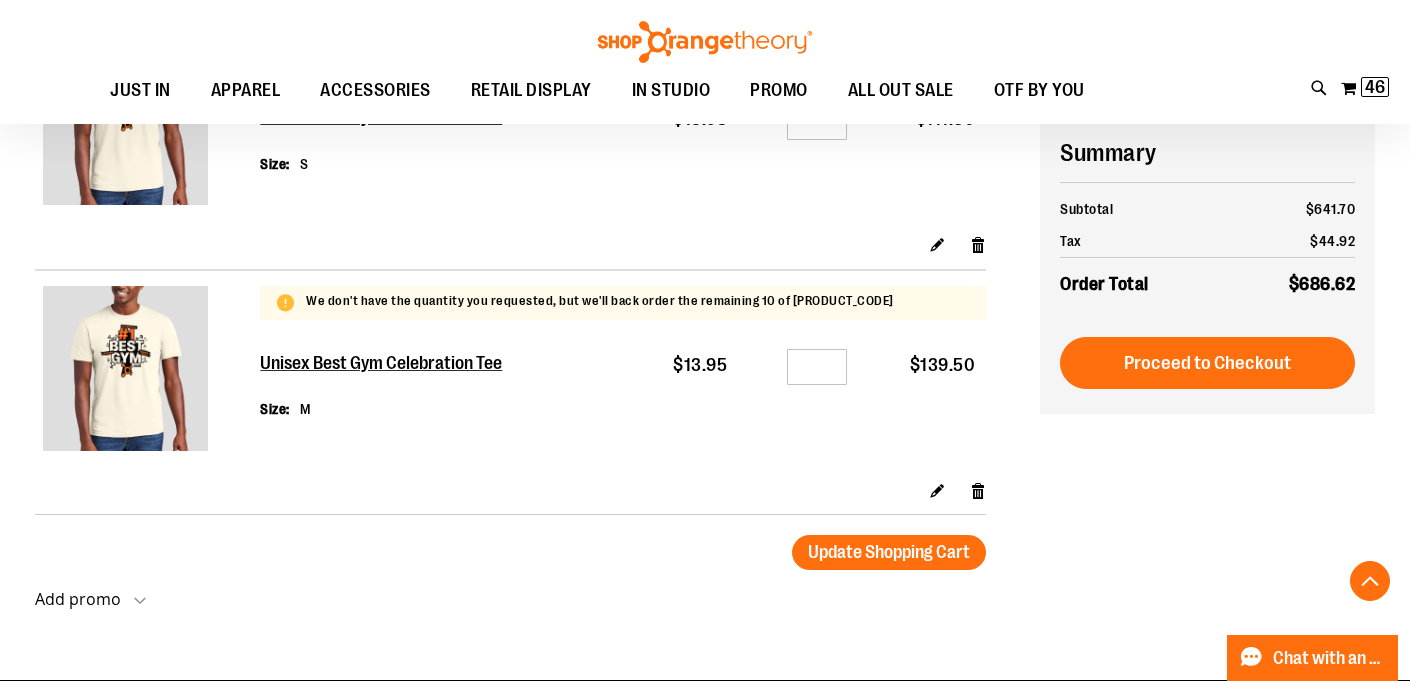 scroll, scrollTop: 1000, scrollLeft: 0, axis: vertical 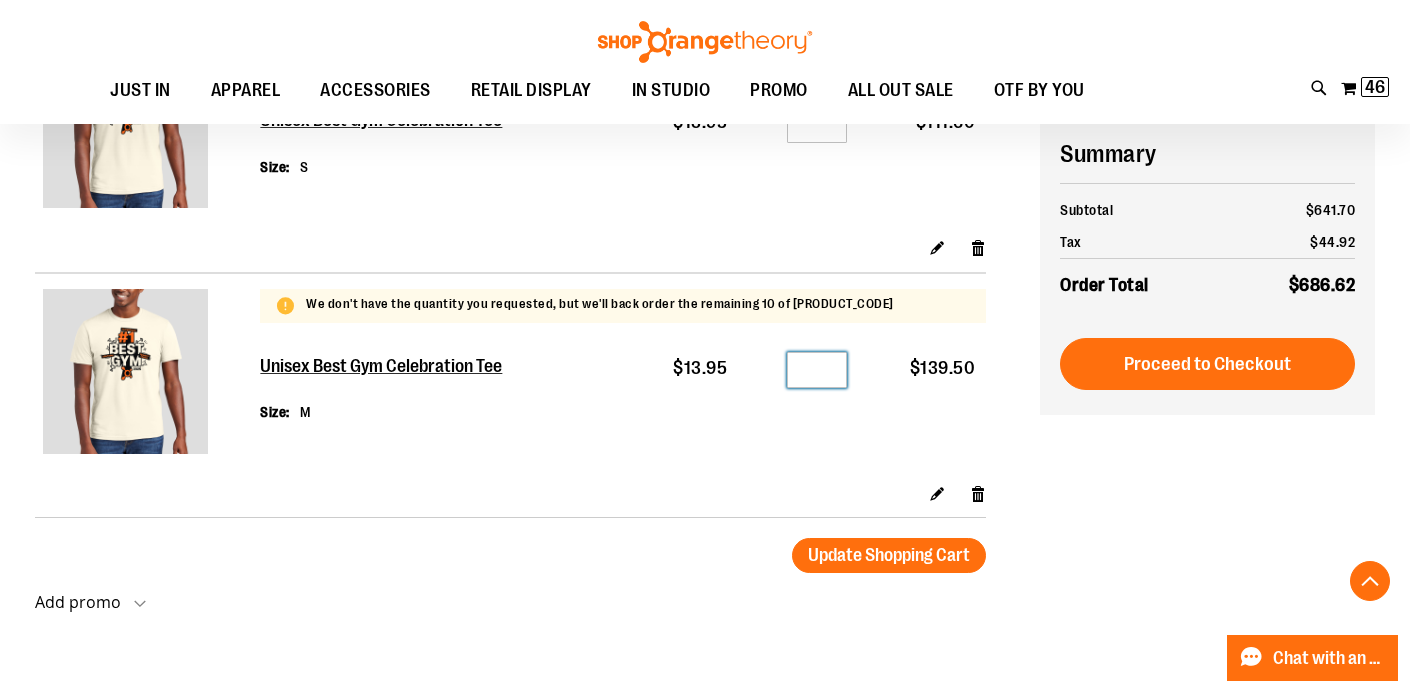 click on "**" at bounding box center [817, 370] 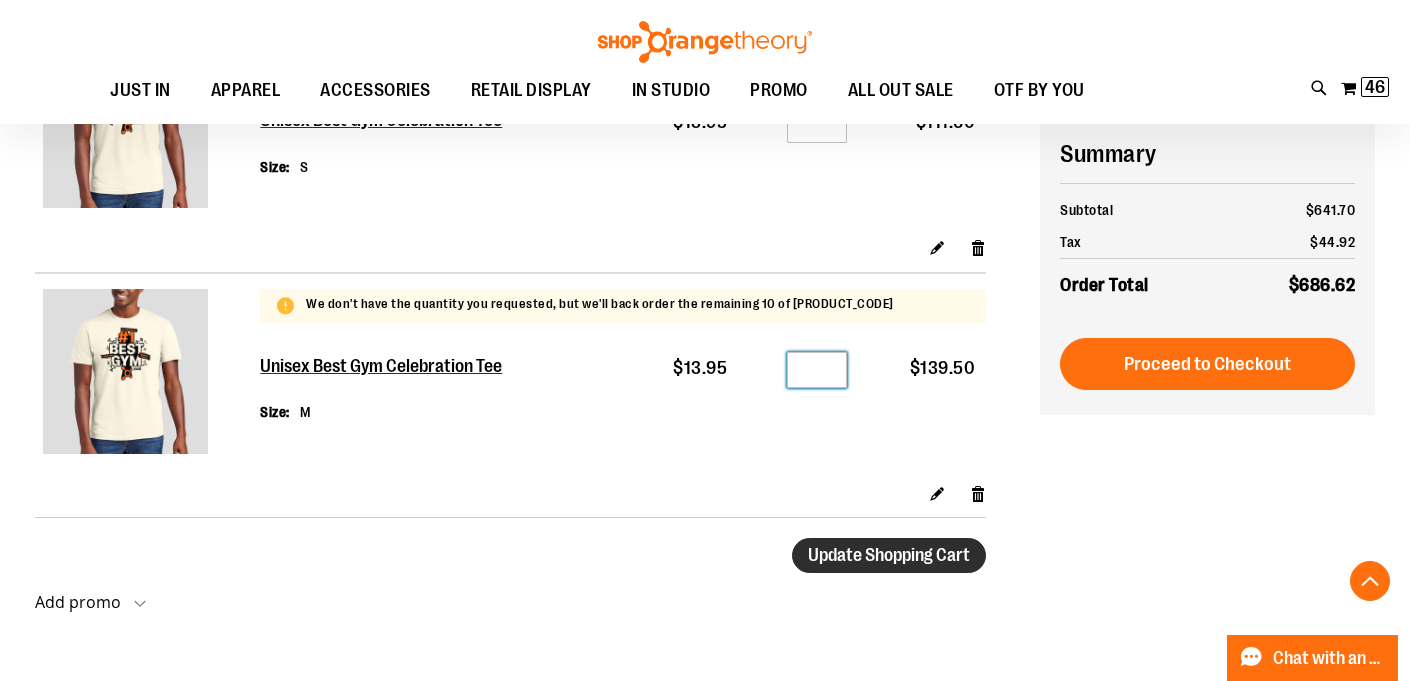 type on "**" 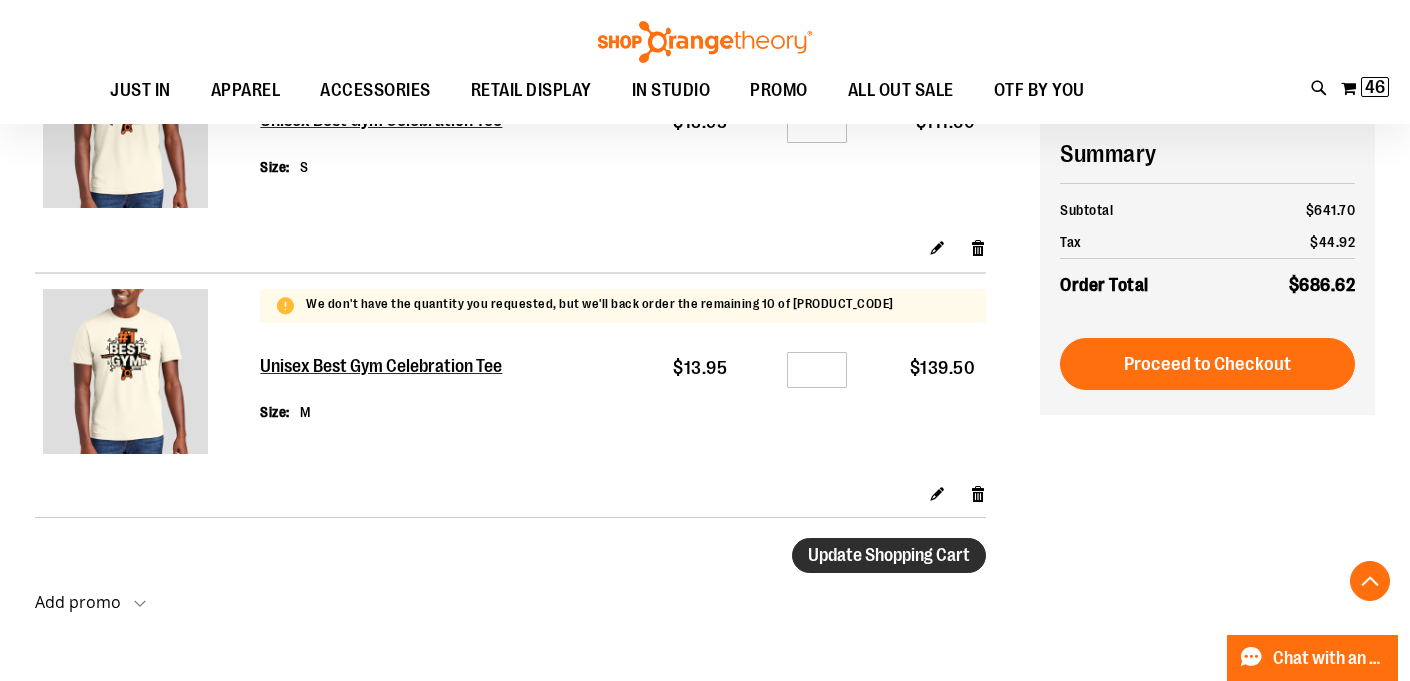 click on "Update Shopping Cart" at bounding box center (889, 555) 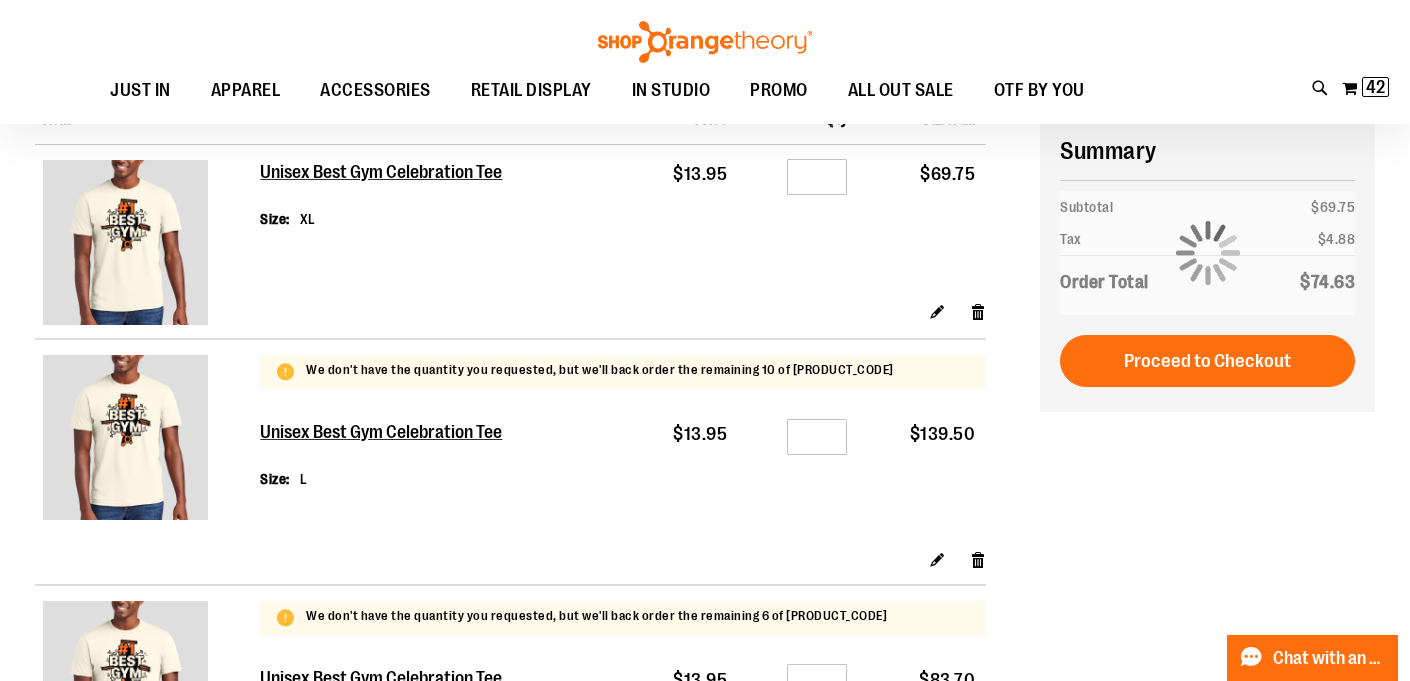 scroll, scrollTop: 192, scrollLeft: 0, axis: vertical 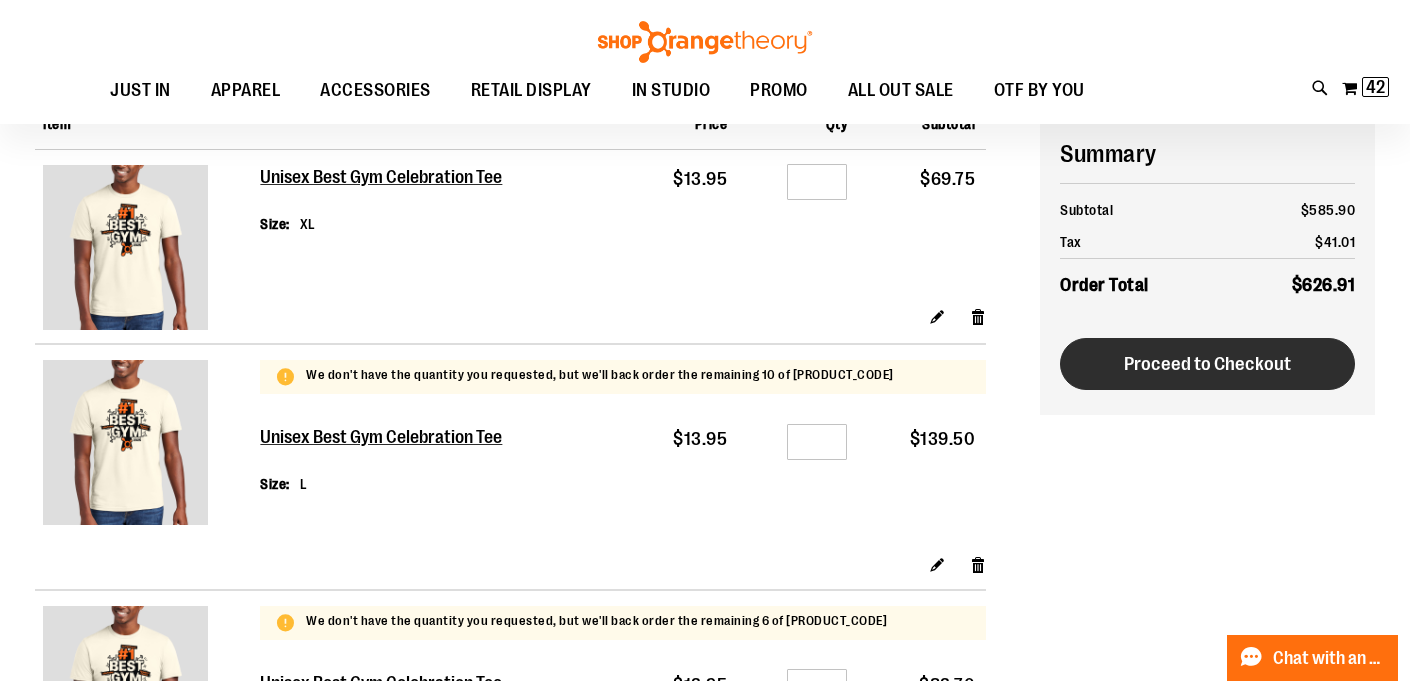 type on "**********" 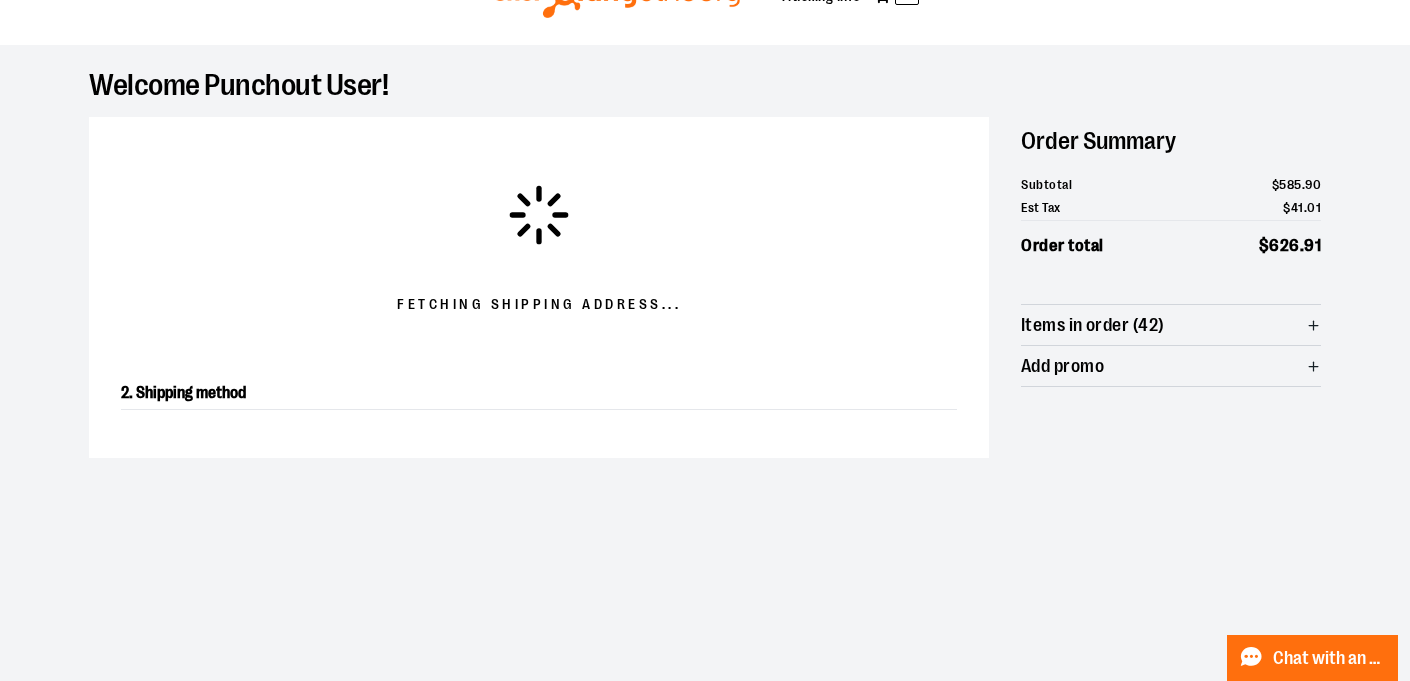 scroll, scrollTop: 97, scrollLeft: 0, axis: vertical 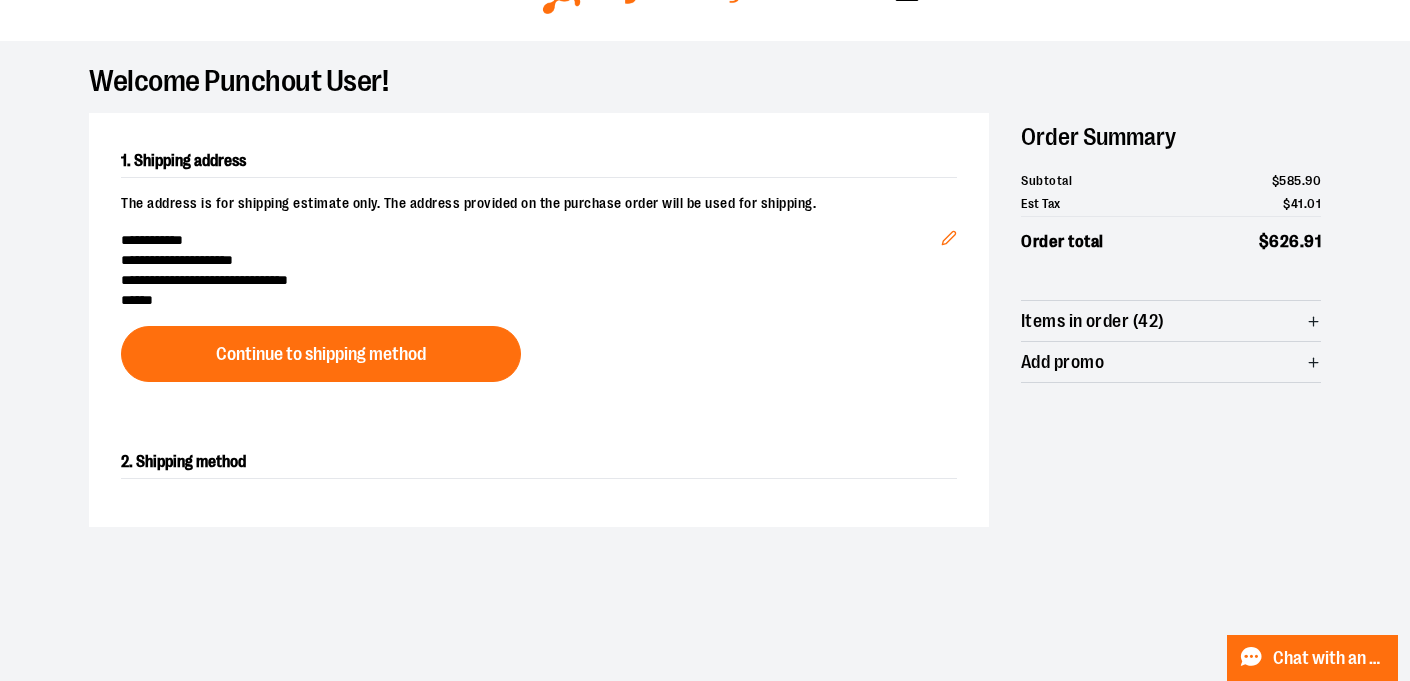 click on "Items in order (42)" at bounding box center (1171, 321) 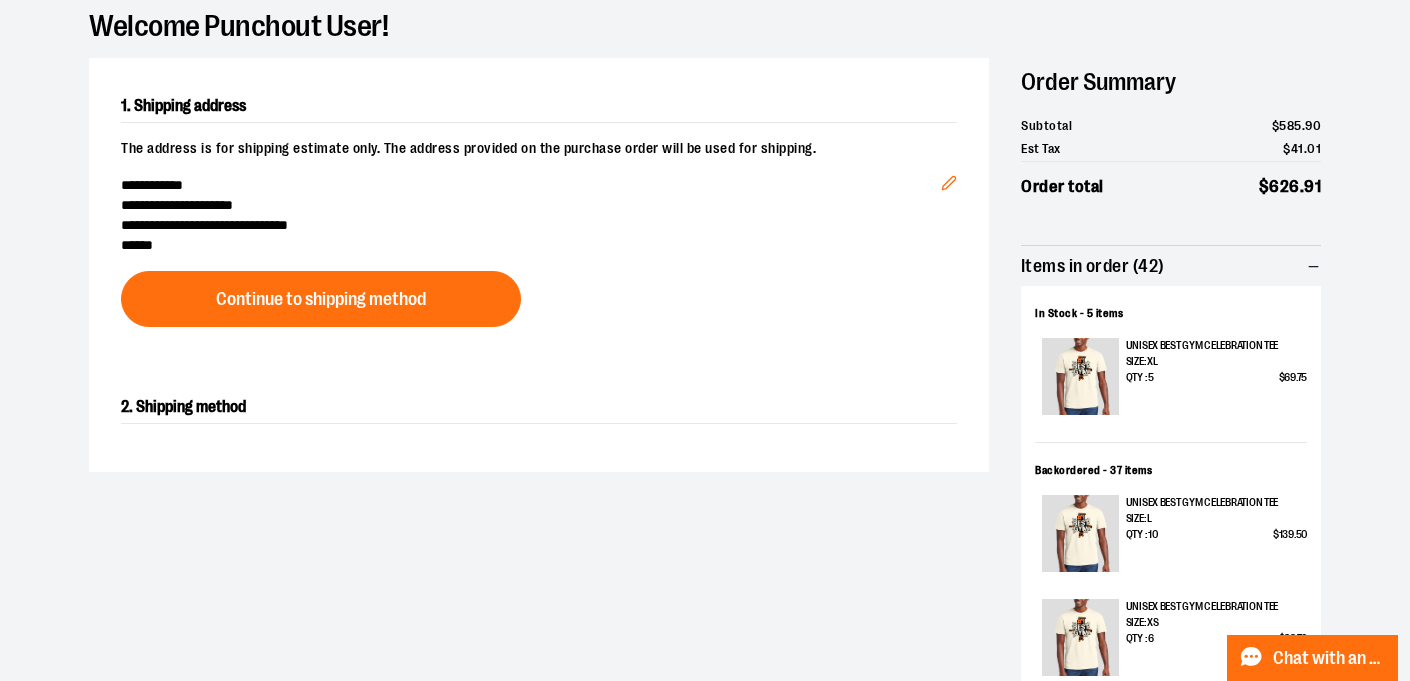 scroll, scrollTop: 150, scrollLeft: 0, axis: vertical 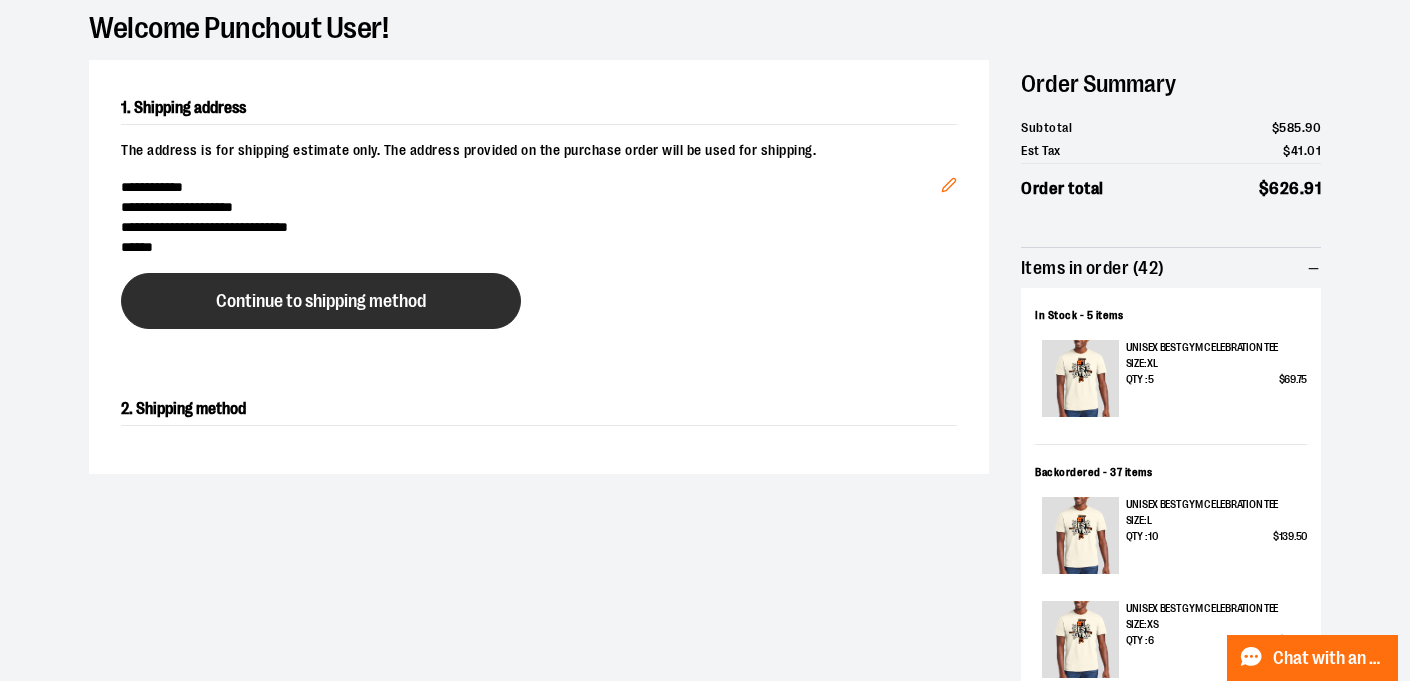 click on "Continue to shipping method" at bounding box center (321, 301) 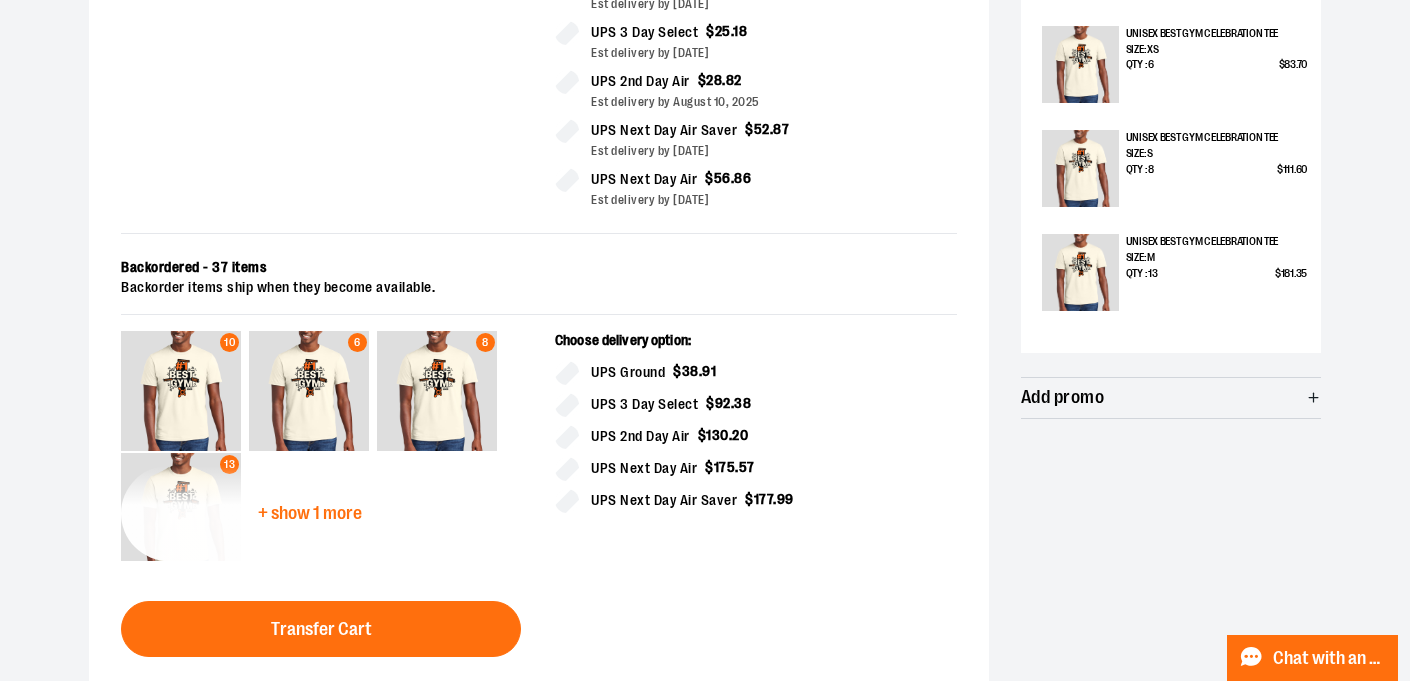 scroll, scrollTop: 757, scrollLeft: 0, axis: vertical 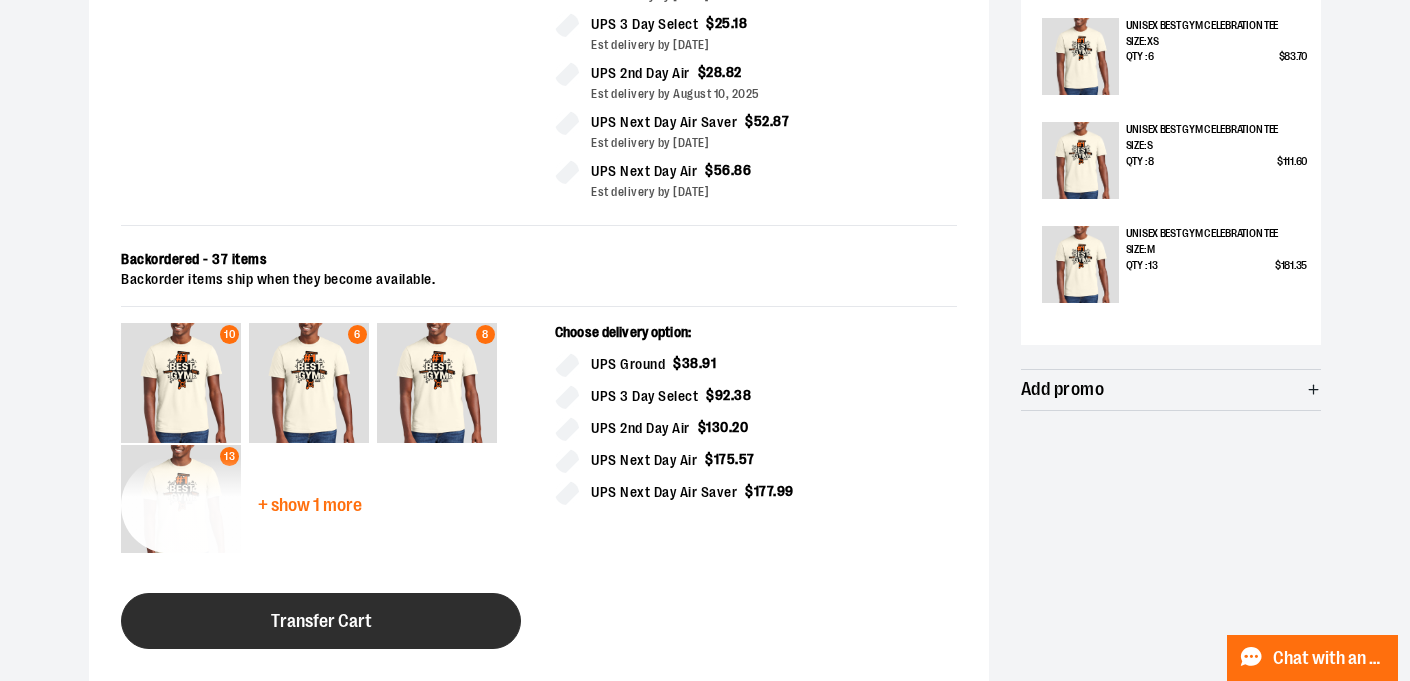 click on "Transfer Cart" at bounding box center [321, 621] 